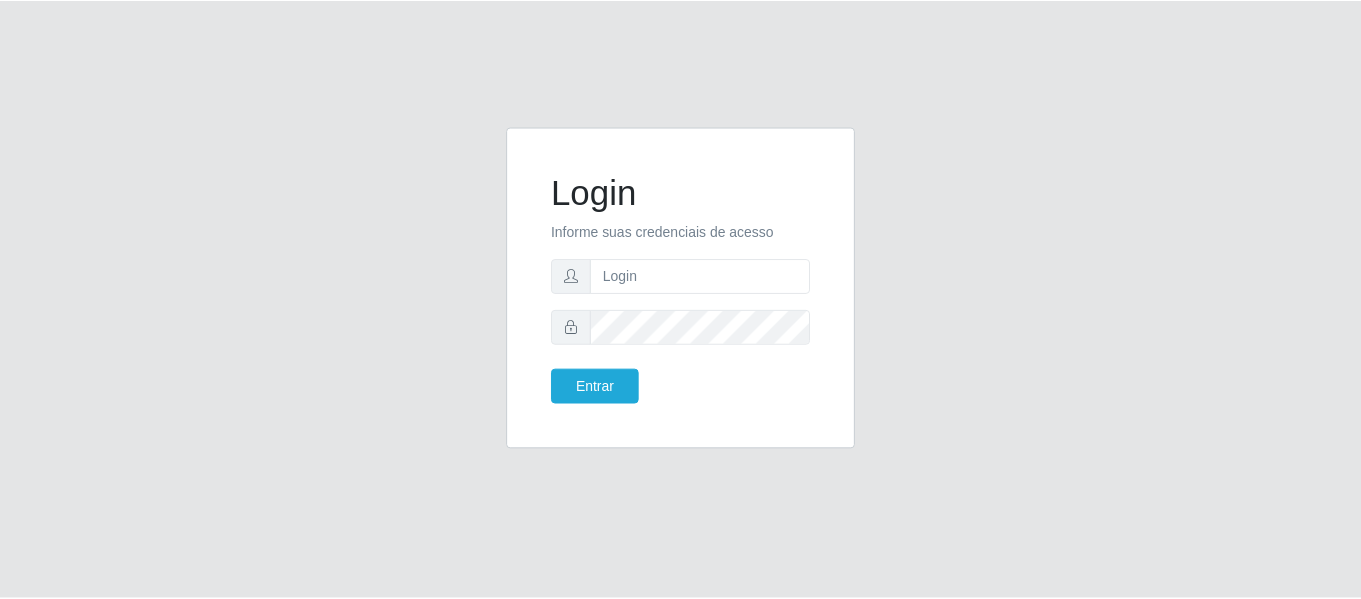 scroll, scrollTop: 0, scrollLeft: 0, axis: both 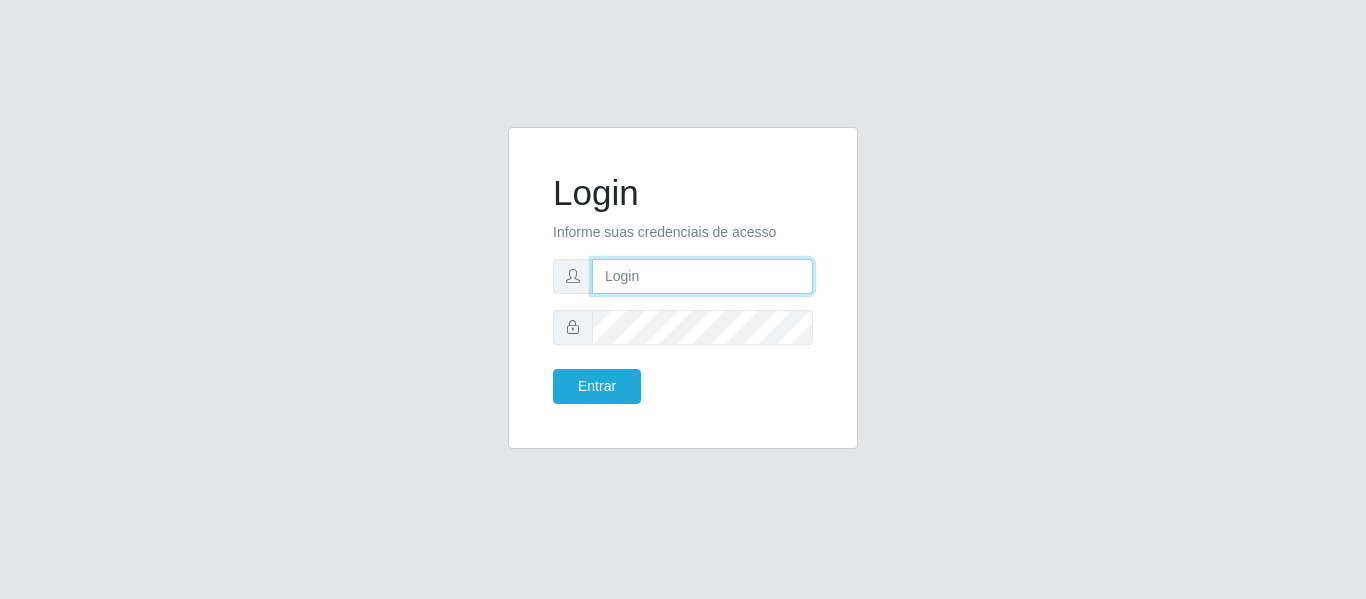 click at bounding box center [702, 276] 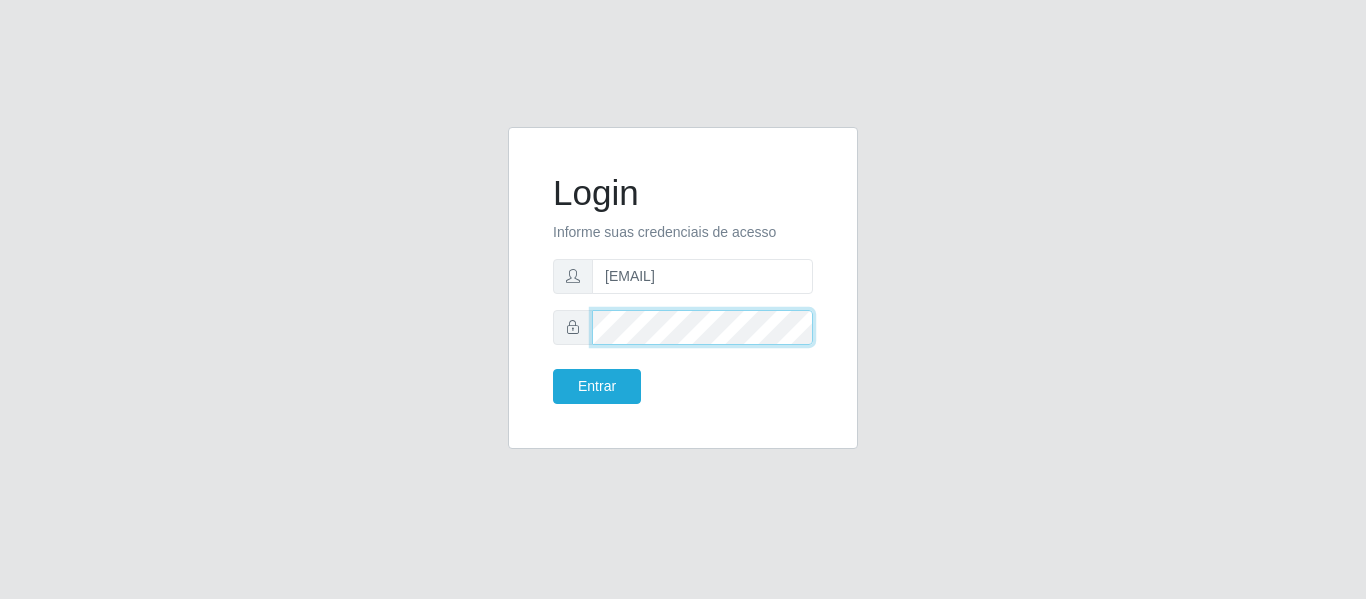 click on "Entrar" at bounding box center [597, 386] 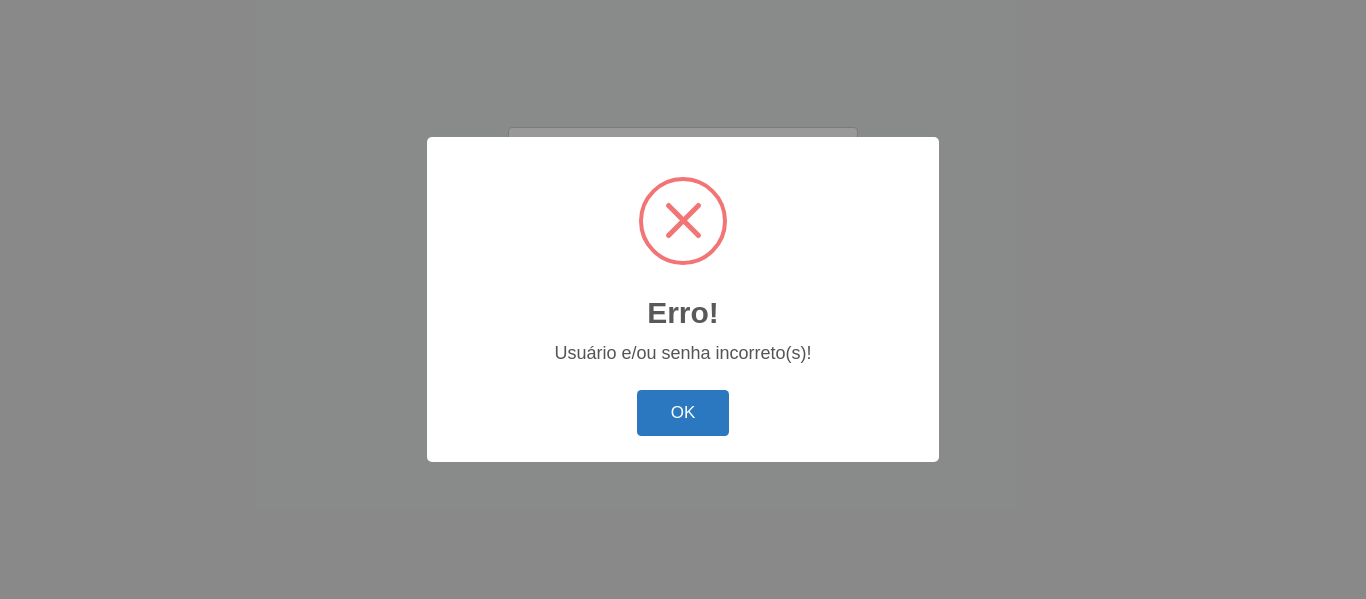 click on "OK" at bounding box center (683, 413) 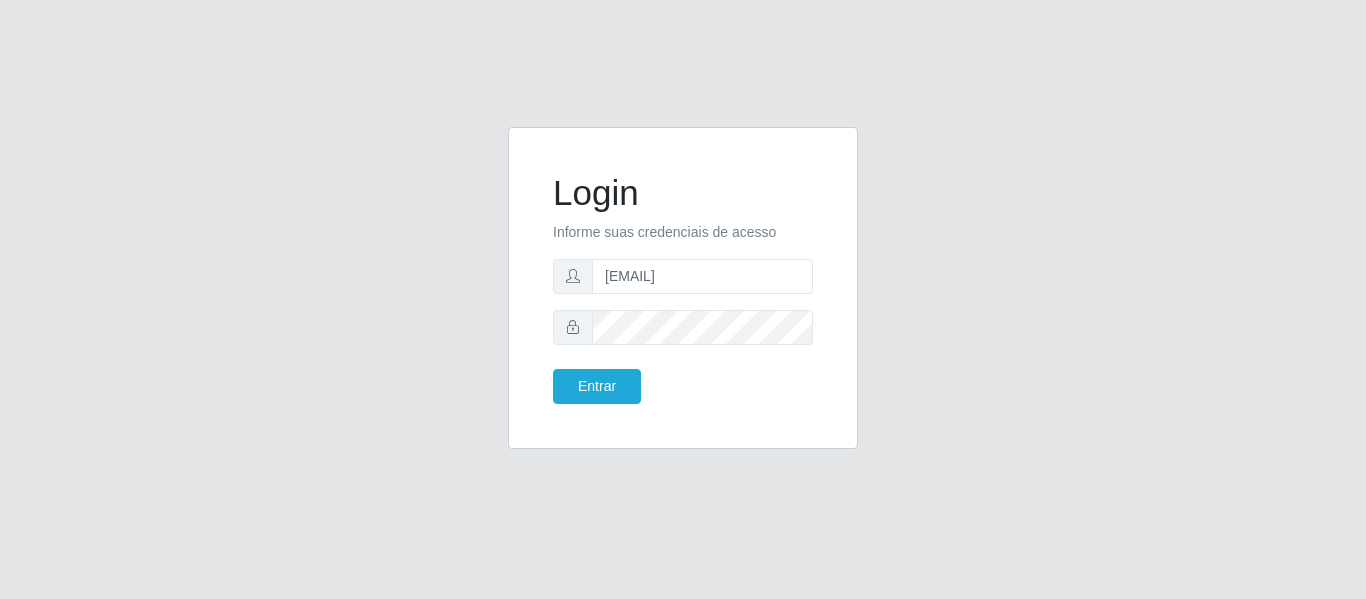 click at bounding box center (573, 327) 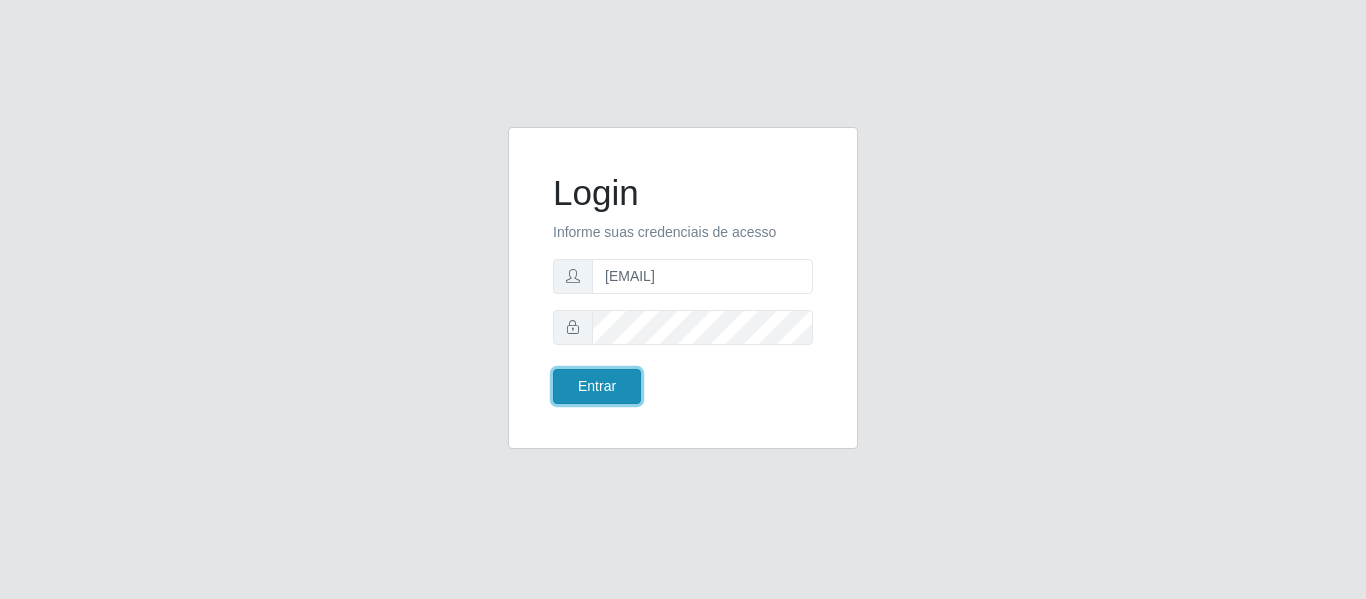 click on "Entrar" at bounding box center [597, 386] 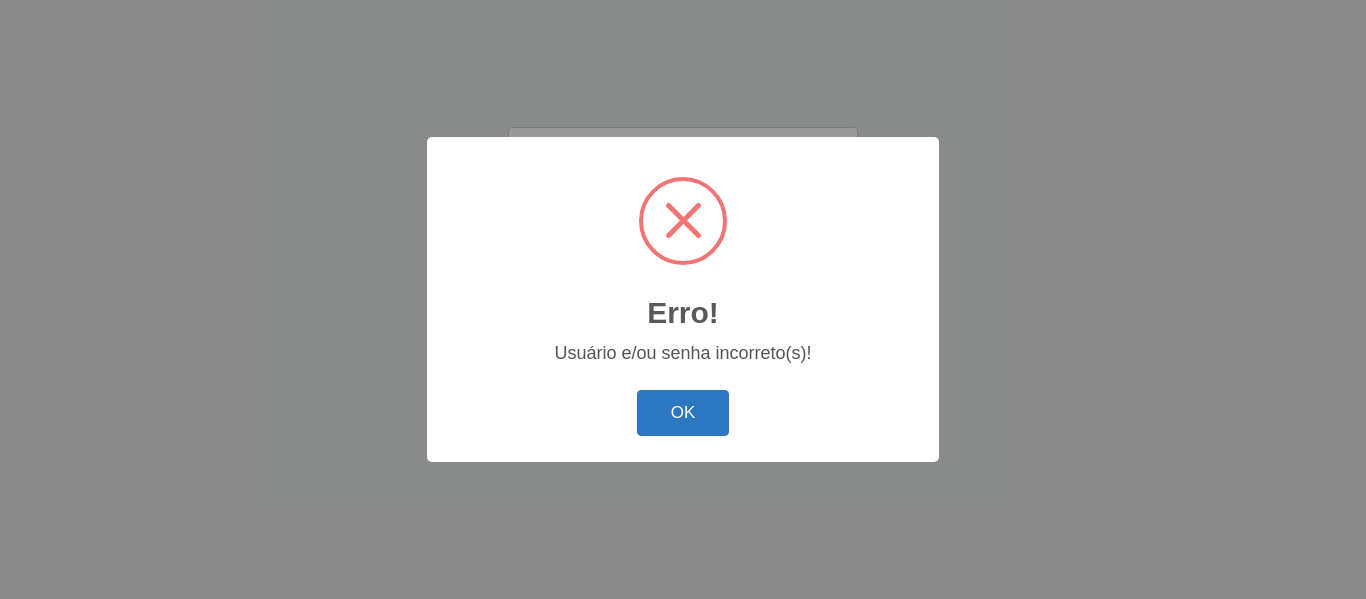 click on "OK" at bounding box center (683, 413) 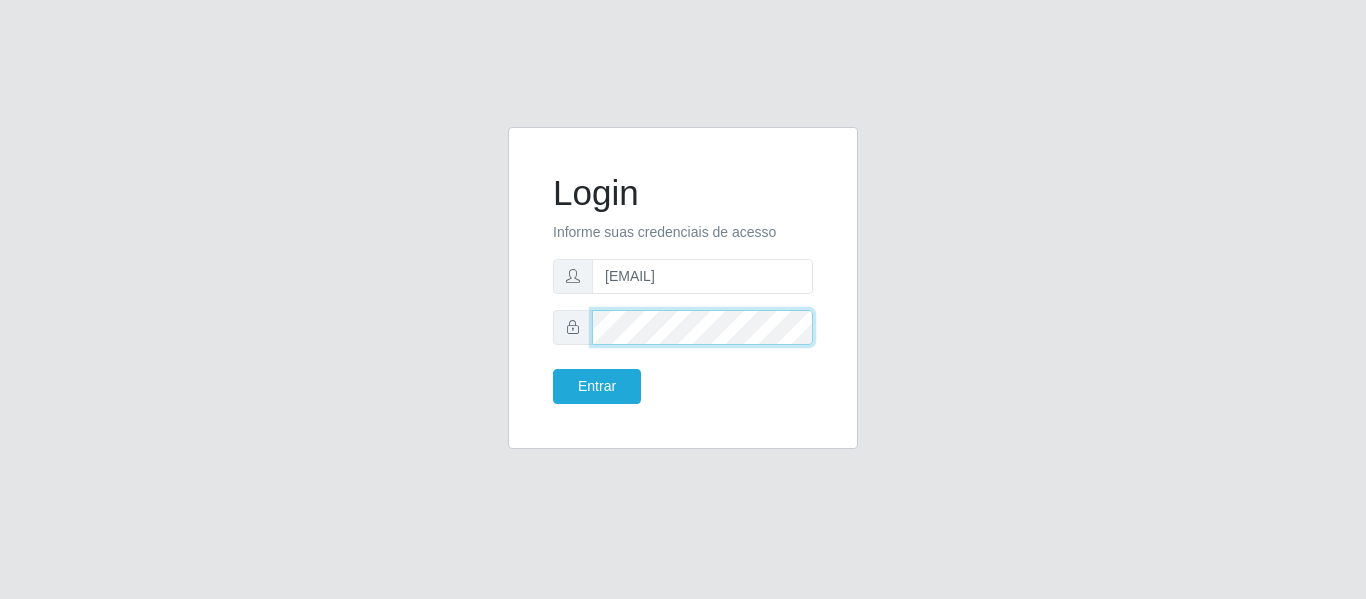 click on "Entrar" at bounding box center [597, 386] 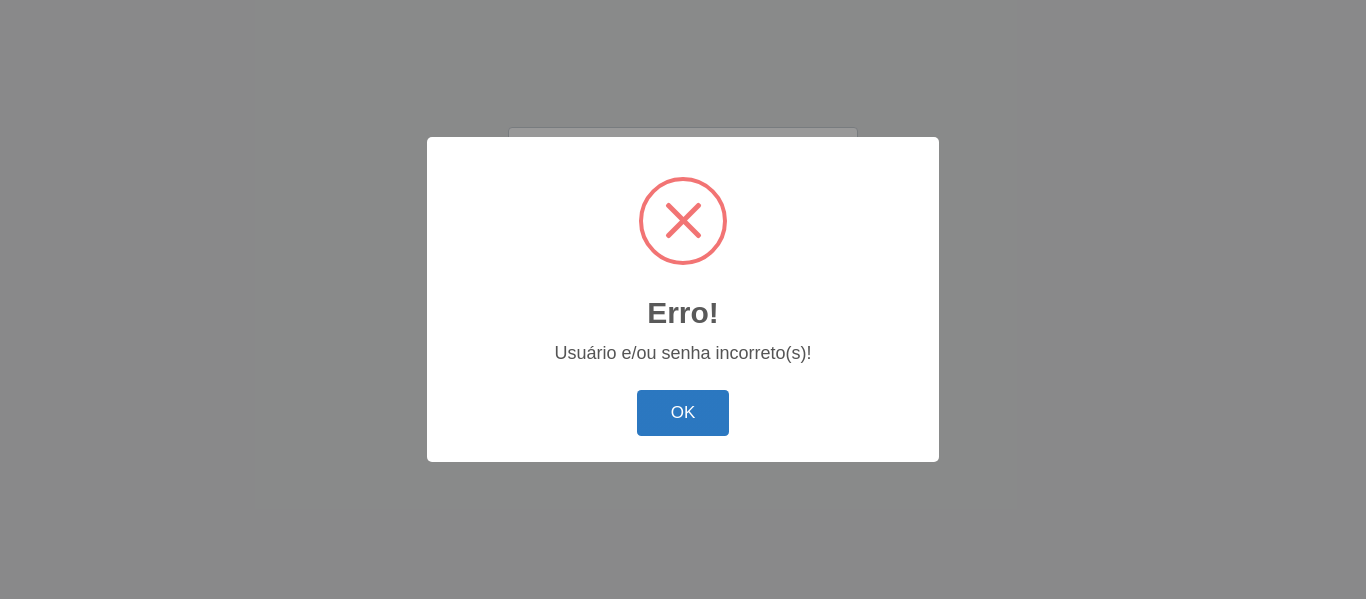 click on "OK" at bounding box center [683, 413] 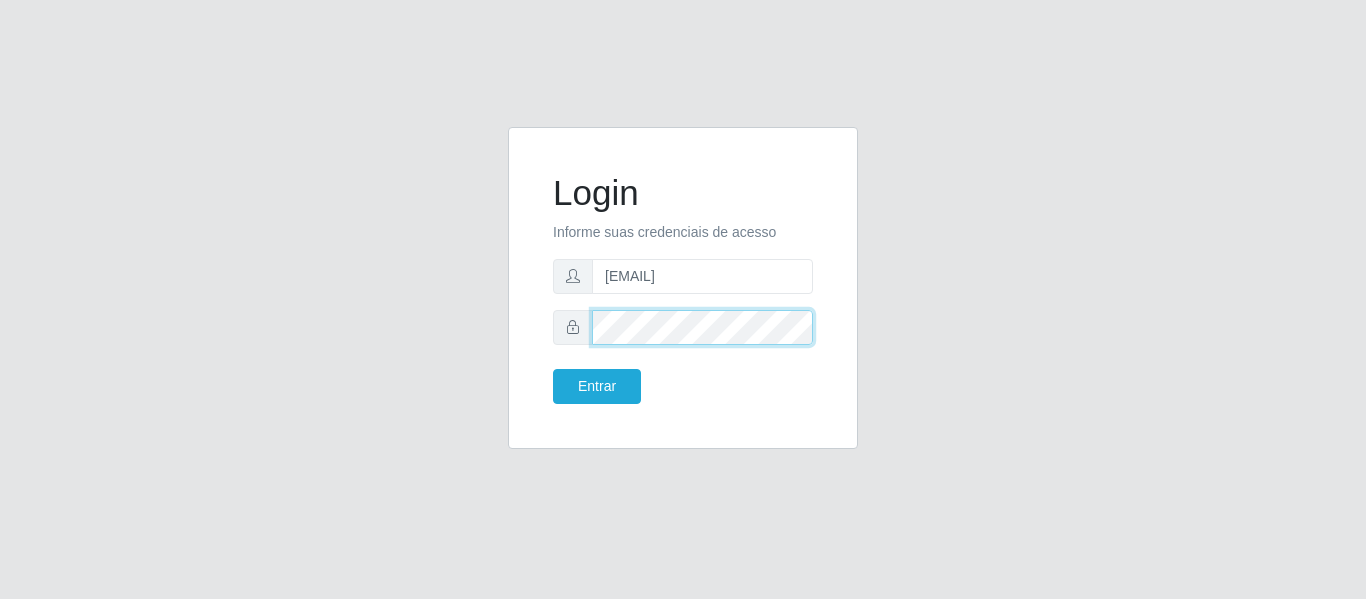click on "Entrar" at bounding box center [597, 386] 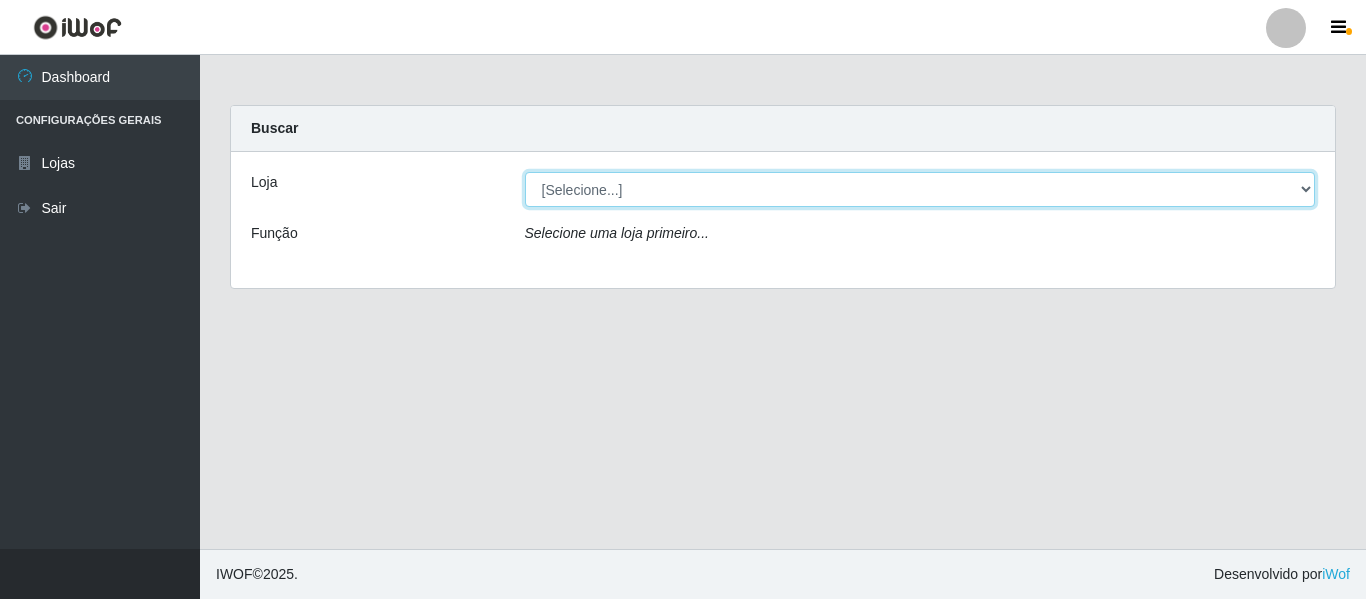 click on "[Selecione...] [COMPANY] - [NEIGHBORHOOD]" at bounding box center (920, 189) 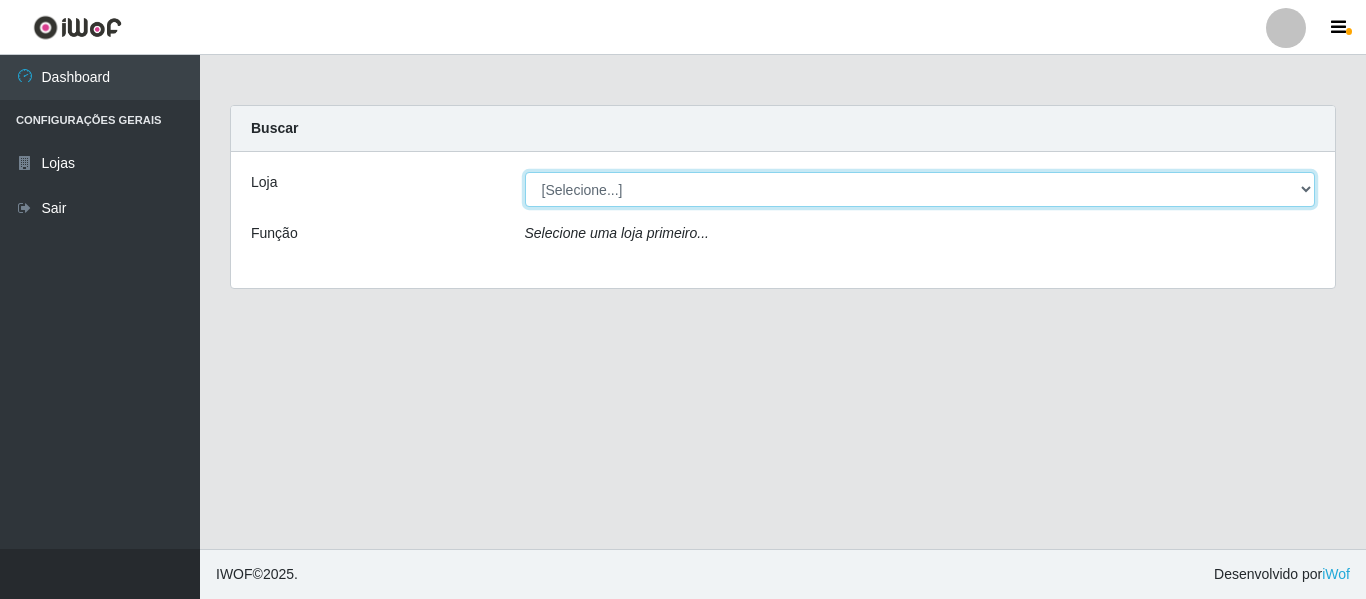 select on "497" 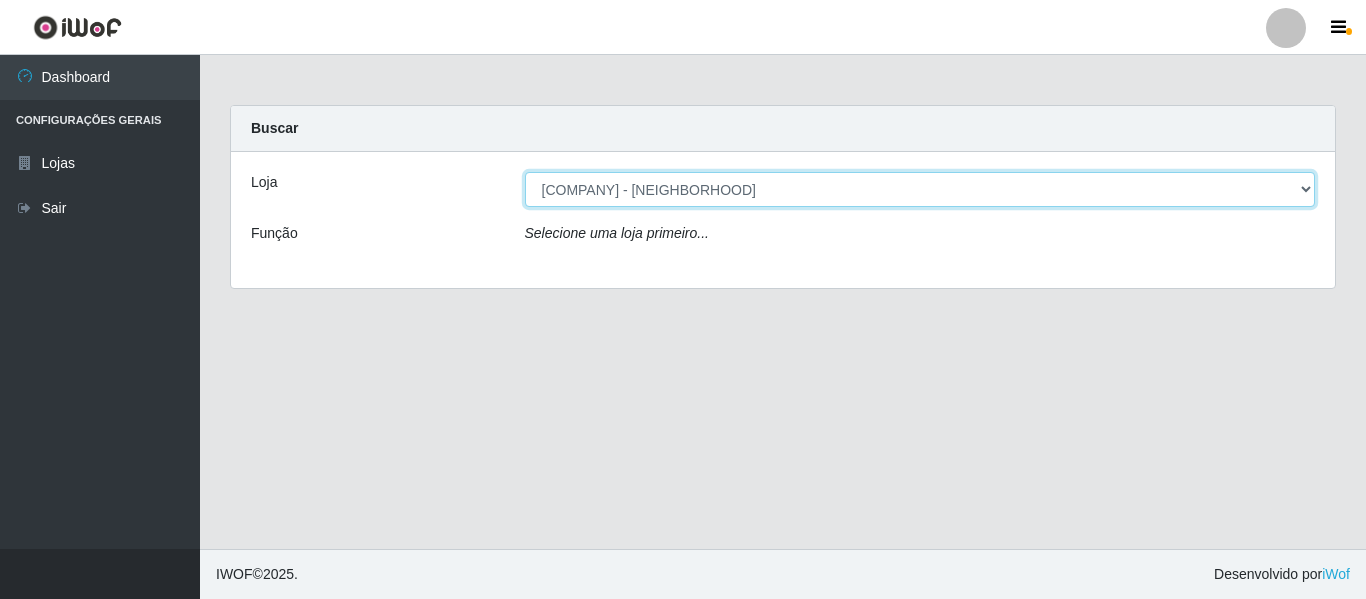 click on "[Selecione...] [COMPANY] - [NEIGHBORHOOD]" at bounding box center (920, 189) 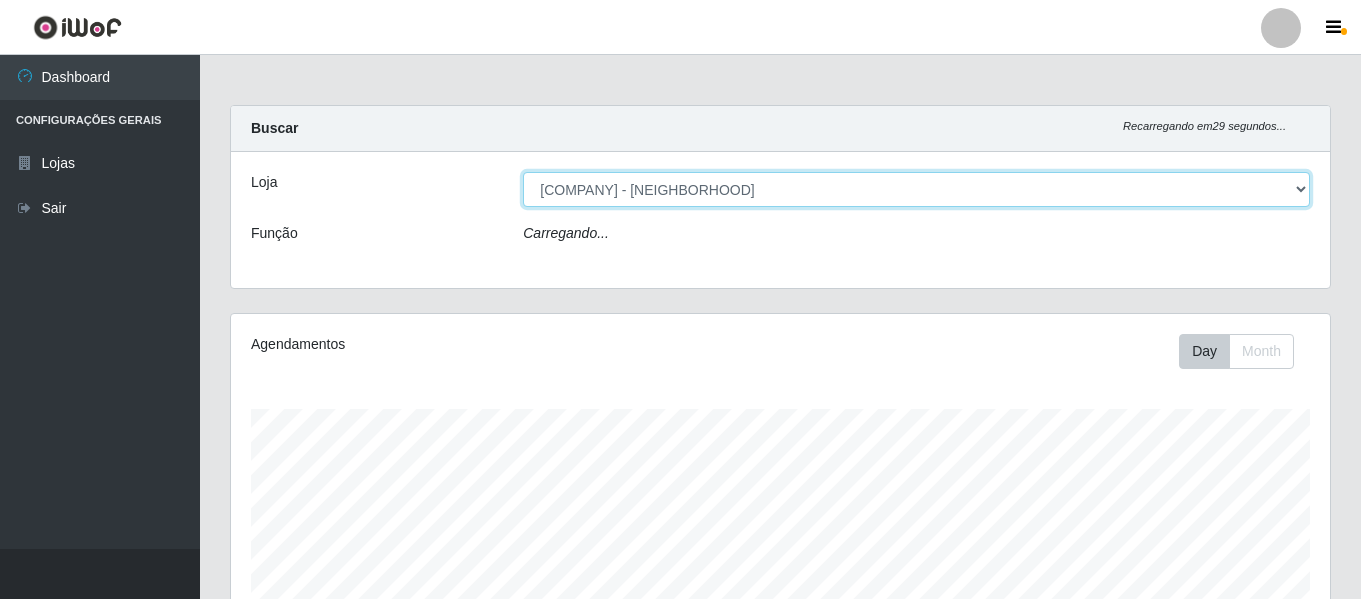 scroll, scrollTop: 999585, scrollLeft: 998901, axis: both 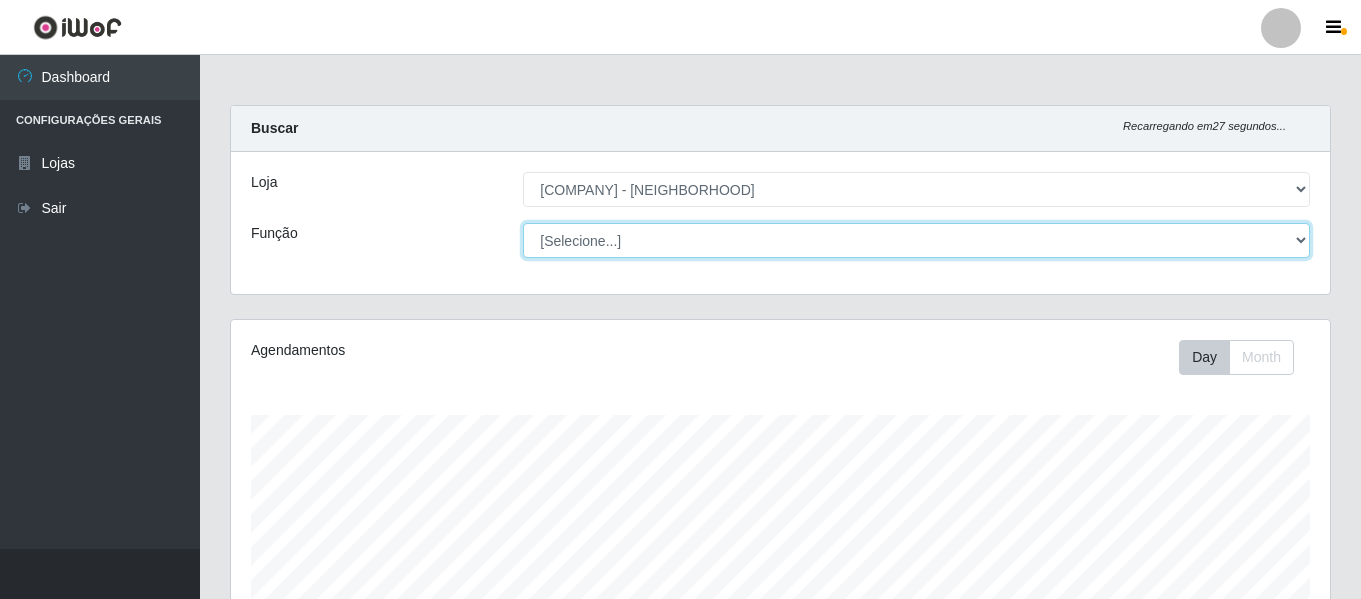click on "[Selecione...] [COMPANY] - [NEIGHBORHOOD] [ROLE] [ROLE] + [ROLE] [ROLE] + [ROLE] ++ [ROLE] [ROLE] + [ROLE] ++" at bounding box center [916, 240] 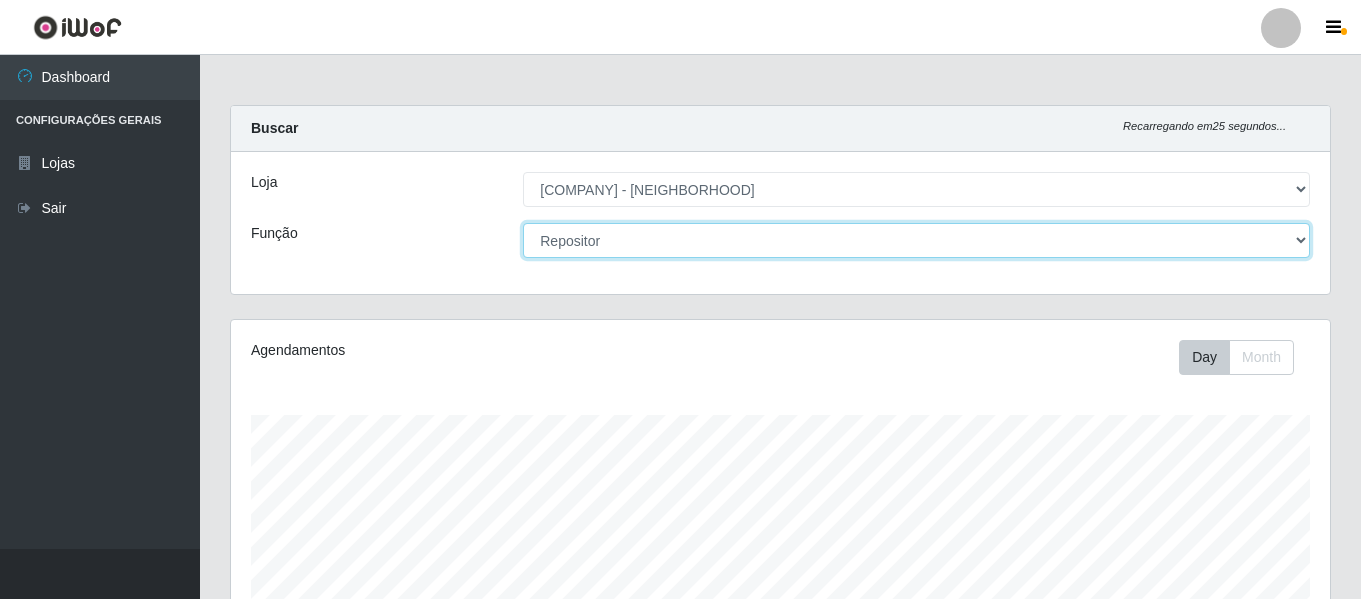click on "[Selecione...] [COMPANY] - [NEIGHBORHOOD] [ROLE] [ROLE] + [ROLE] [ROLE] + [ROLE] ++ [ROLE] [ROLE] + [ROLE] ++" at bounding box center (916, 240) 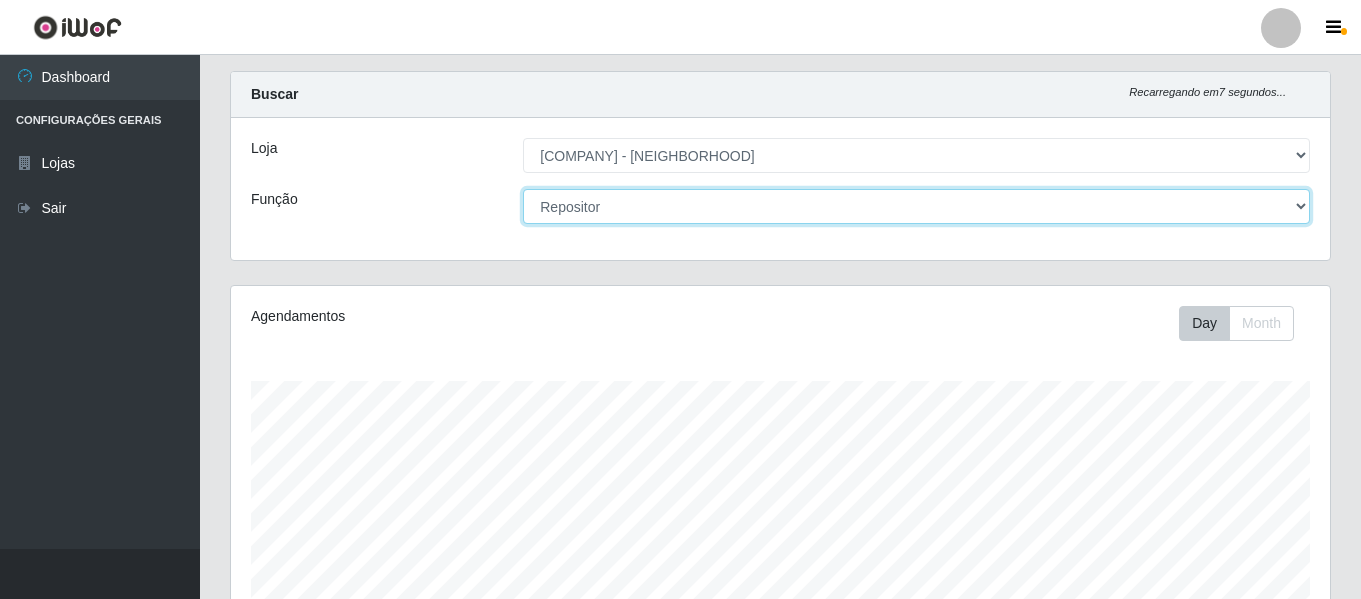 scroll, scrollTop: 0, scrollLeft: 0, axis: both 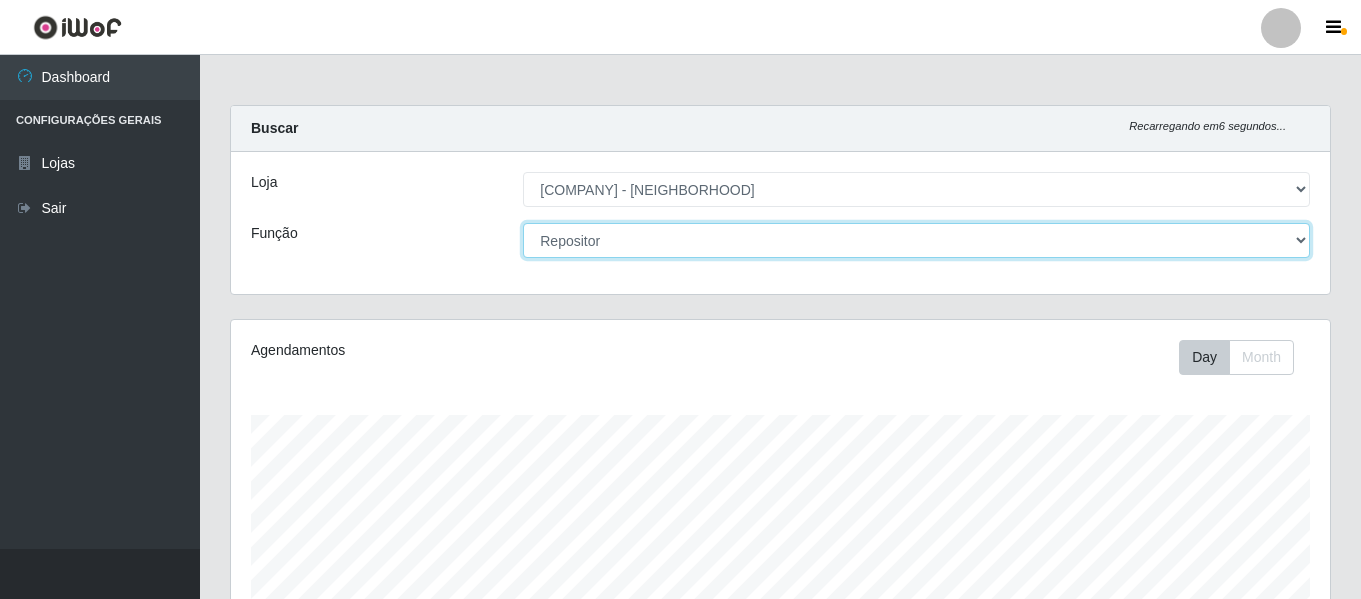 click on "[Selecione...] [COMPANY] - [NEIGHBORHOOD] [ROLE] [ROLE] + [ROLE] [ROLE] + [ROLE] ++ [ROLE] [ROLE] + [ROLE] ++" at bounding box center [916, 240] 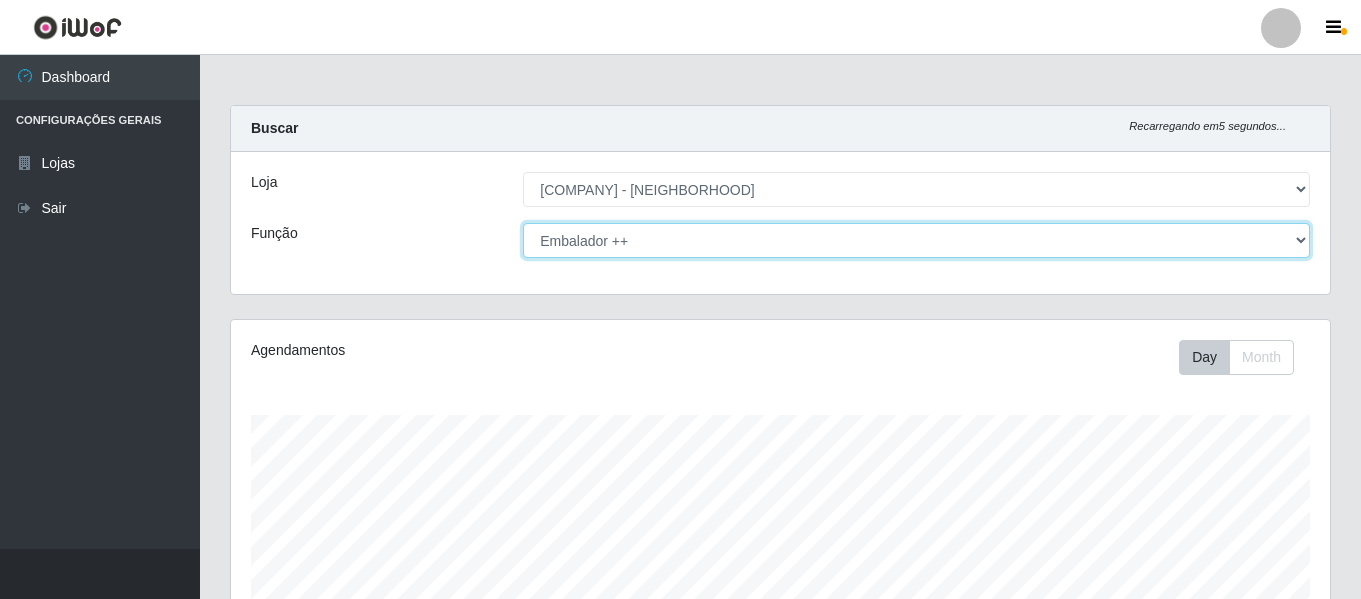 click on "[Selecione...] [COMPANY] - [NEIGHBORHOOD] [ROLE] [ROLE] + [ROLE] [ROLE] + [ROLE] ++ [ROLE] [ROLE] + [ROLE] ++" at bounding box center (916, 240) 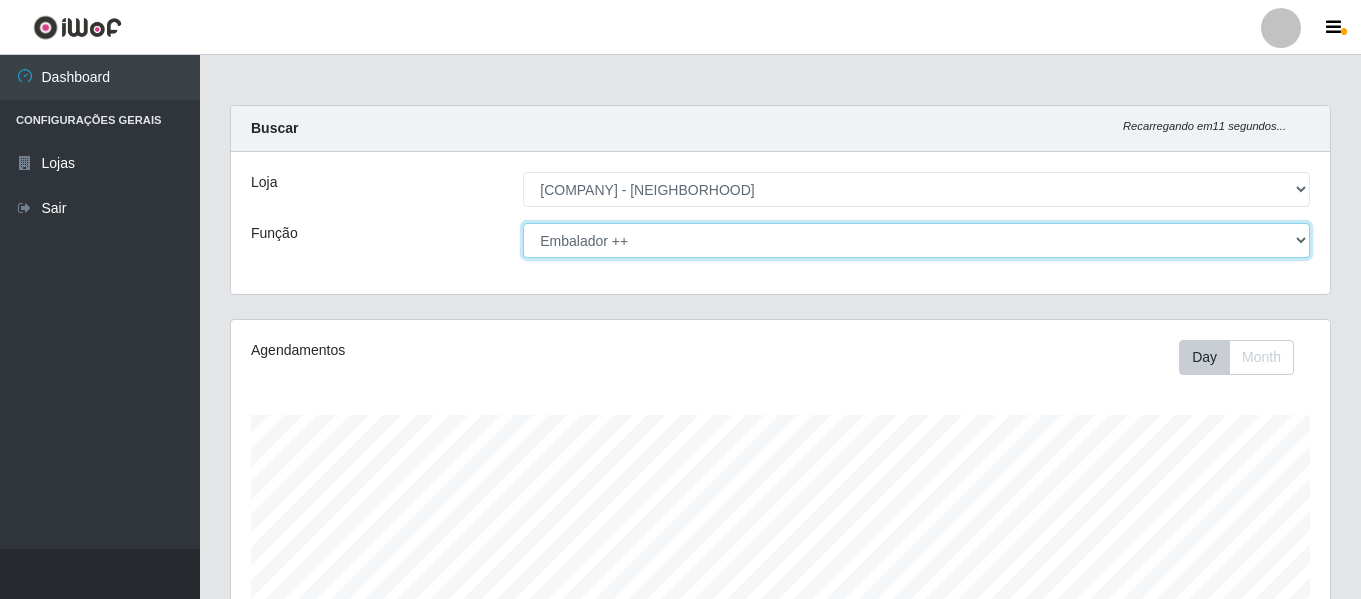 click on "[Selecione...] [COMPANY] - [NEIGHBORHOOD] [ROLE] [ROLE] + [ROLE] [ROLE] + [ROLE] ++ [ROLE] [ROLE] + [ROLE] ++" at bounding box center [916, 240] 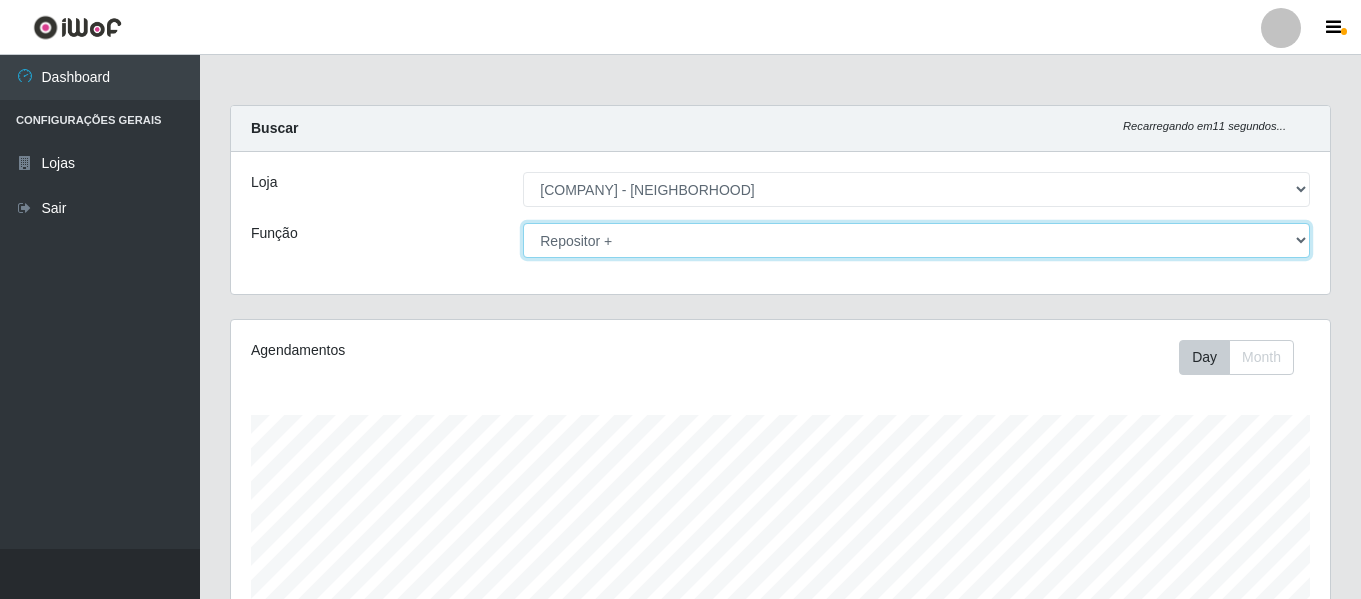 click on "[Selecione...] [COMPANY] - [NEIGHBORHOOD] [ROLE] [ROLE] + [ROLE] [ROLE] + [ROLE] ++ [ROLE] [ROLE] + [ROLE] ++" at bounding box center [916, 240] 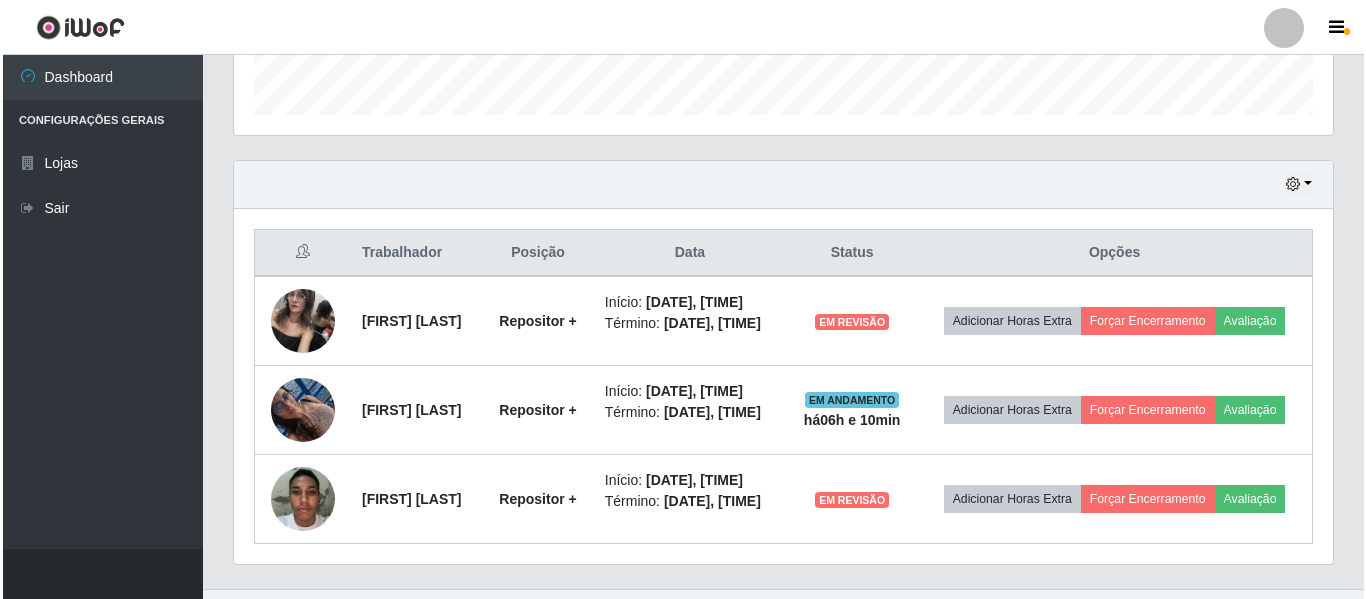 scroll, scrollTop: 685, scrollLeft: 0, axis: vertical 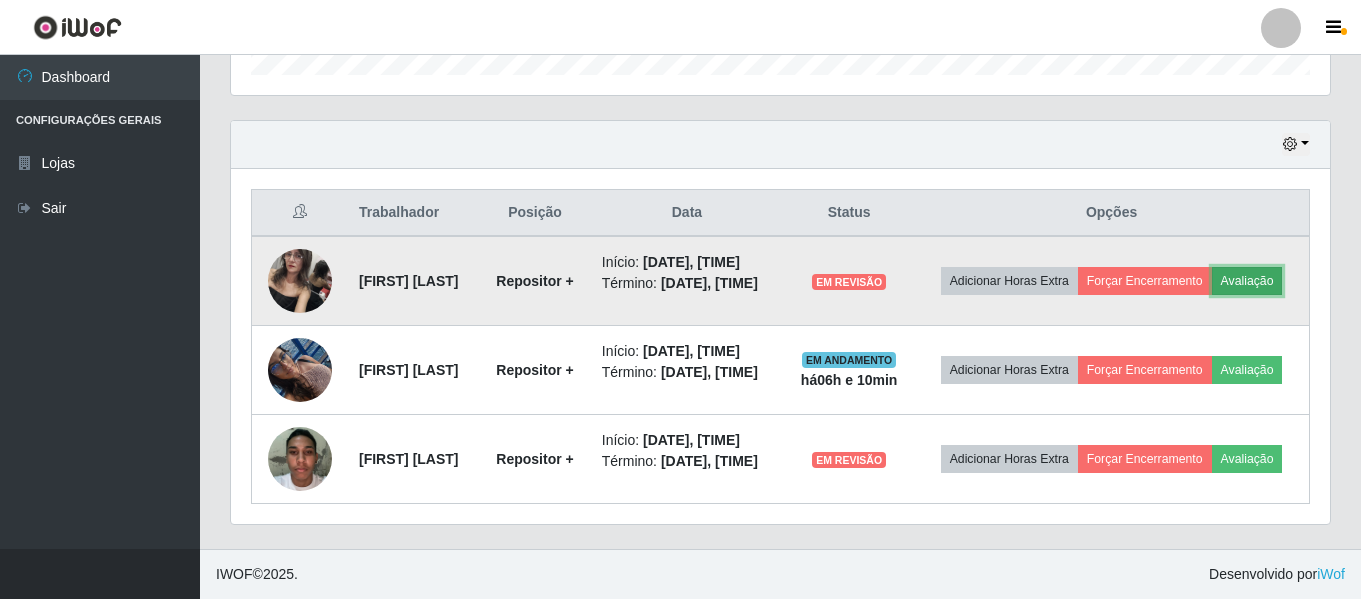 click on "Avaliação" at bounding box center (1247, 281) 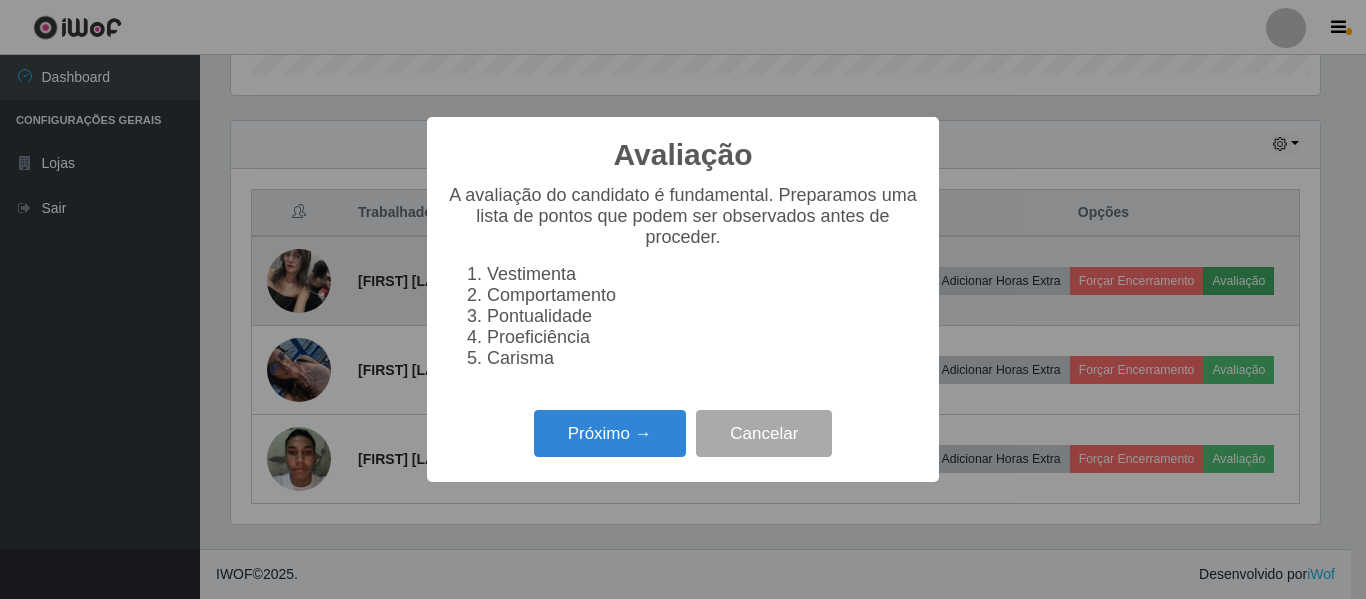 scroll, scrollTop: 999585, scrollLeft: 998911, axis: both 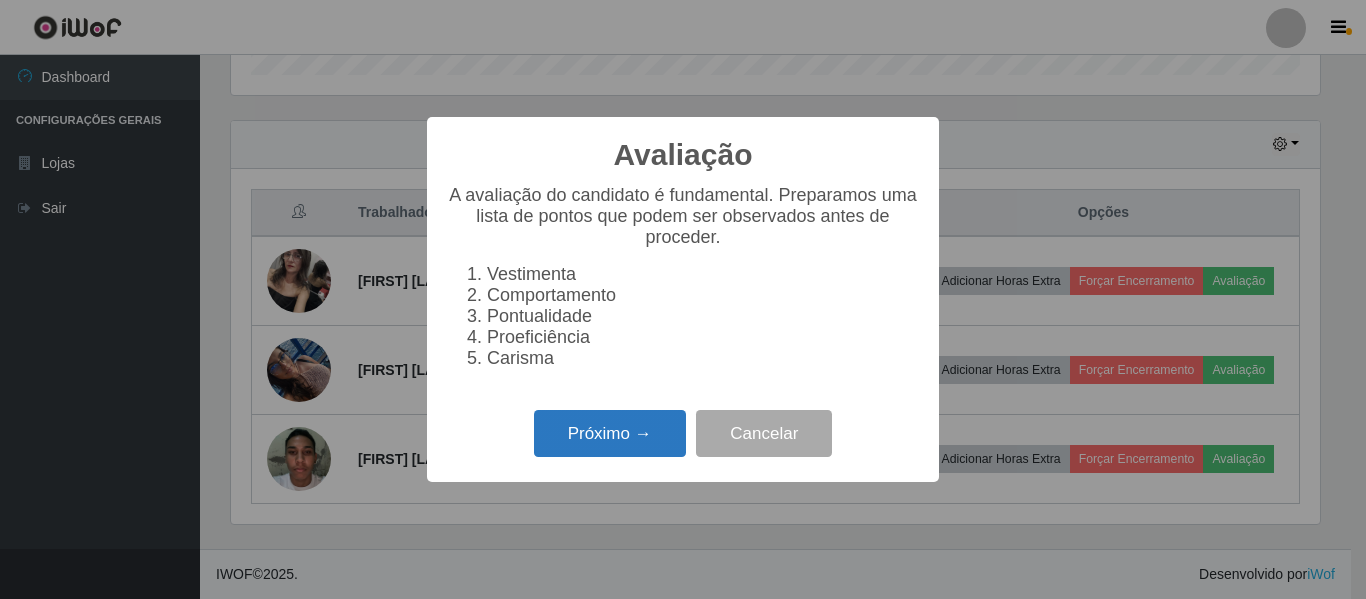 click on "Próximo →" at bounding box center [610, 433] 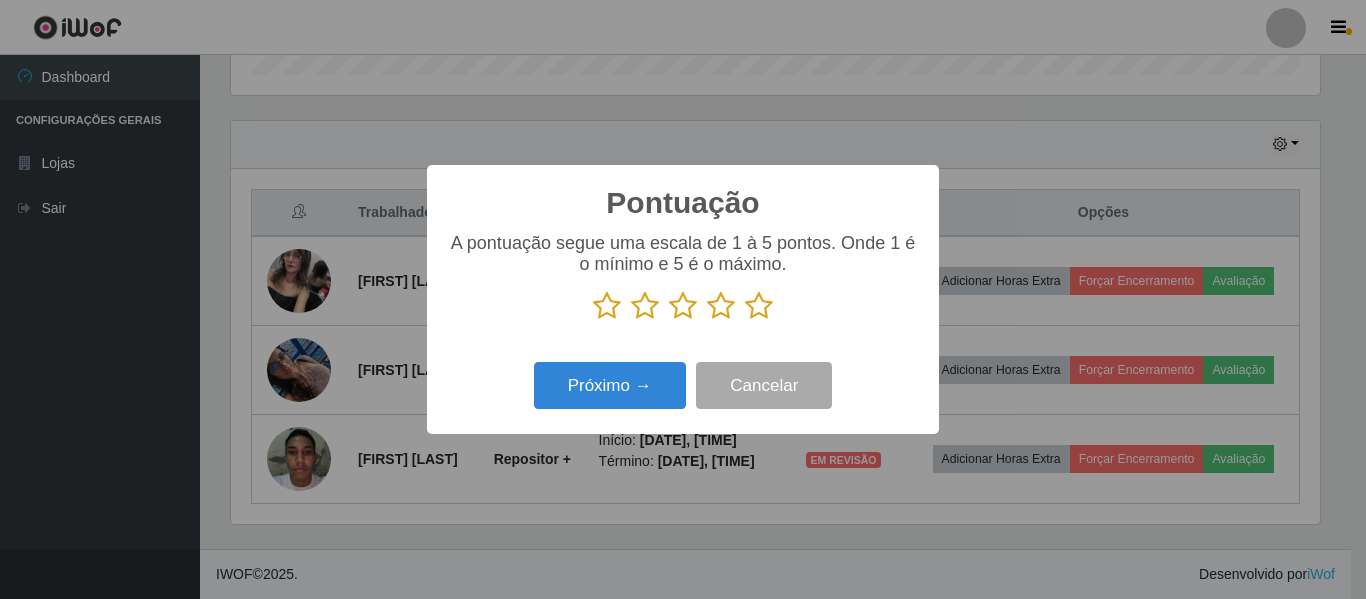 click at bounding box center [759, 306] 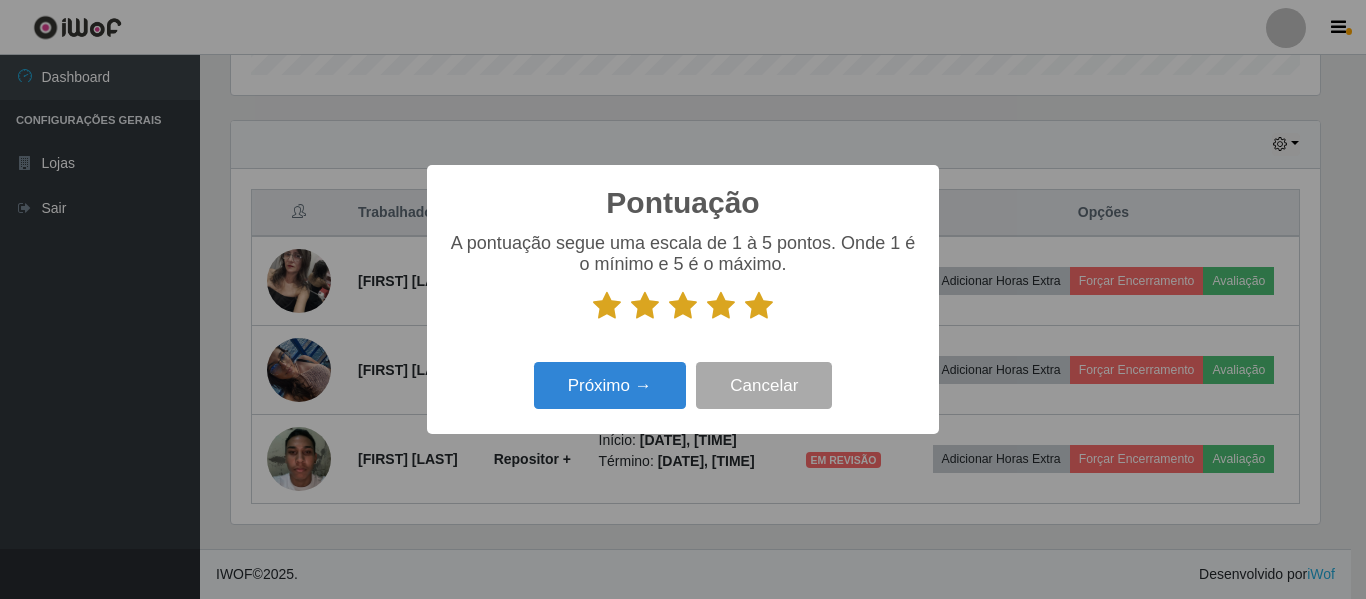 click on "Pontuação × A pontuação segue uma escala de 1 à 5 pontos.
Onde 1 é o mínimo e 5 é o máximo.
Próximo → Cancelar" at bounding box center [683, 299] 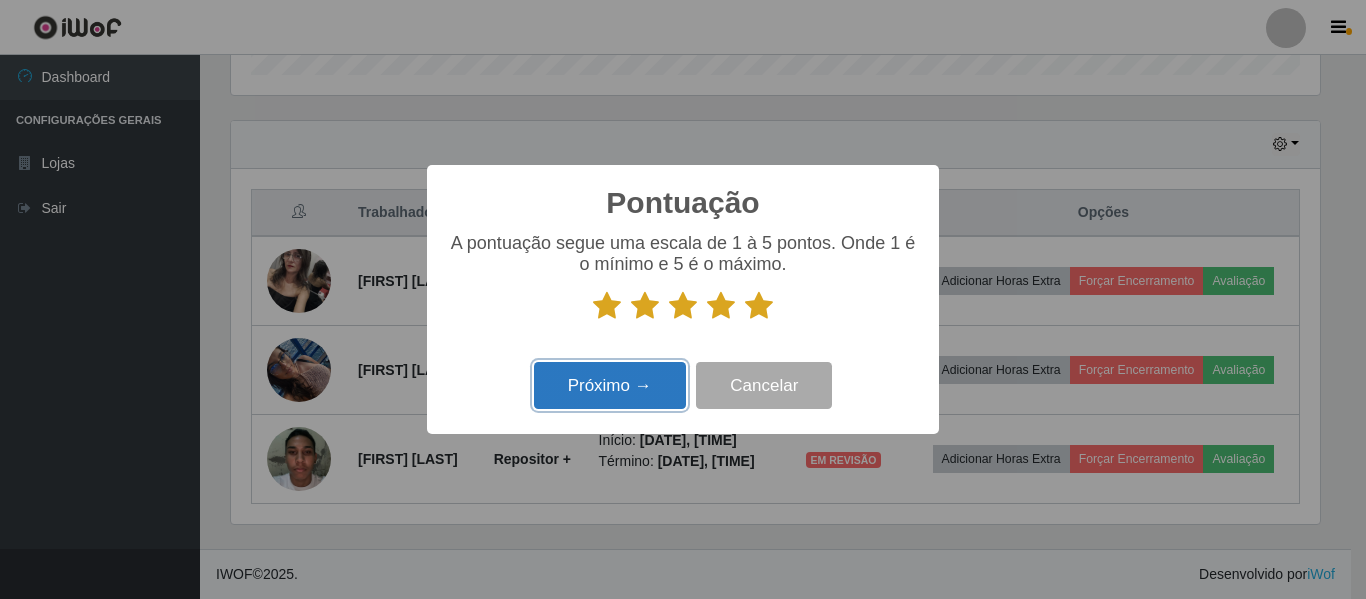 click on "Próximo →" at bounding box center [610, 385] 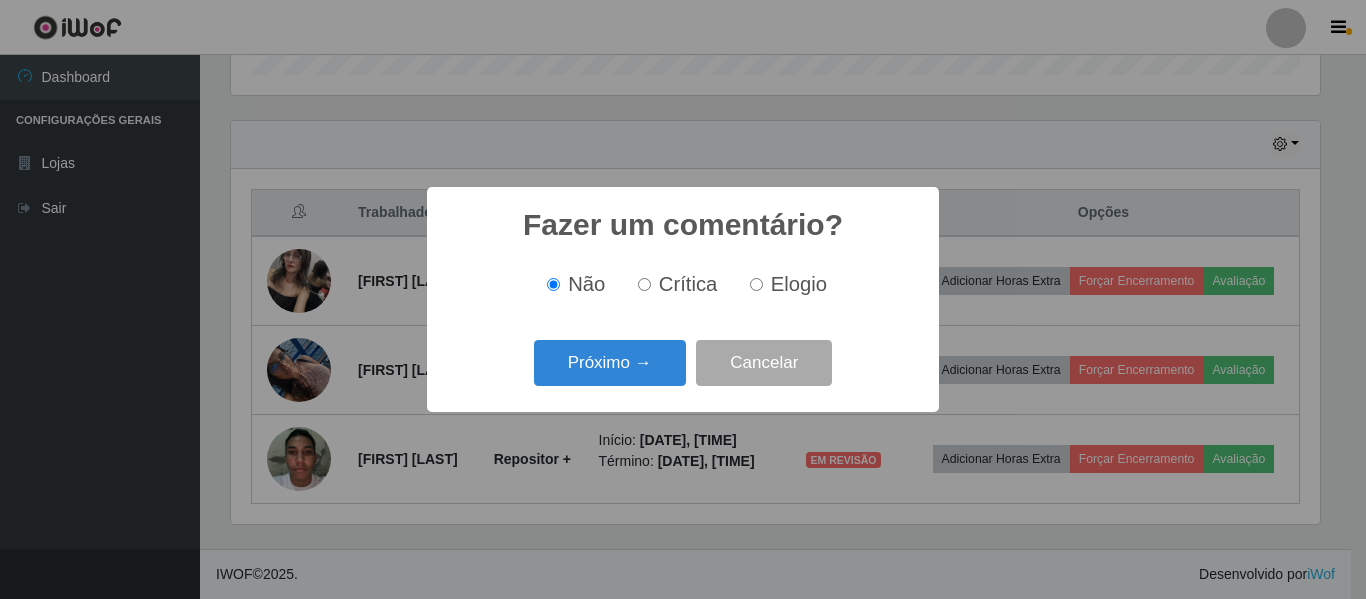 scroll, scrollTop: 999585, scrollLeft: 998911, axis: both 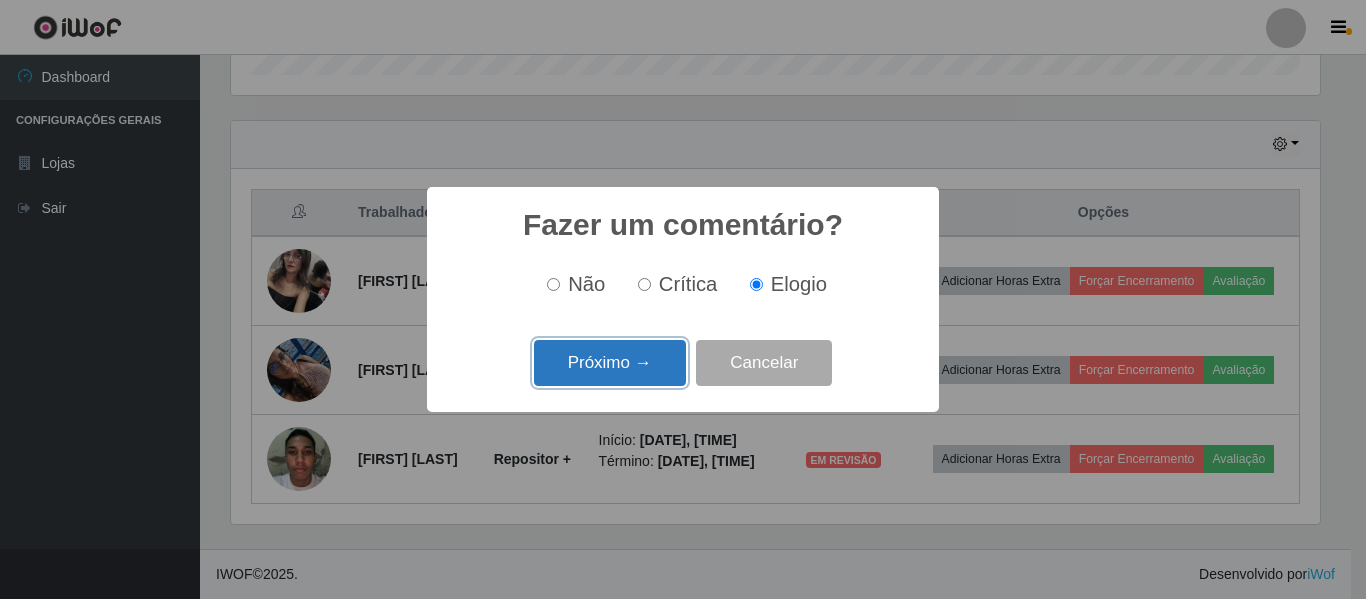 click on "Próximo →" at bounding box center (610, 363) 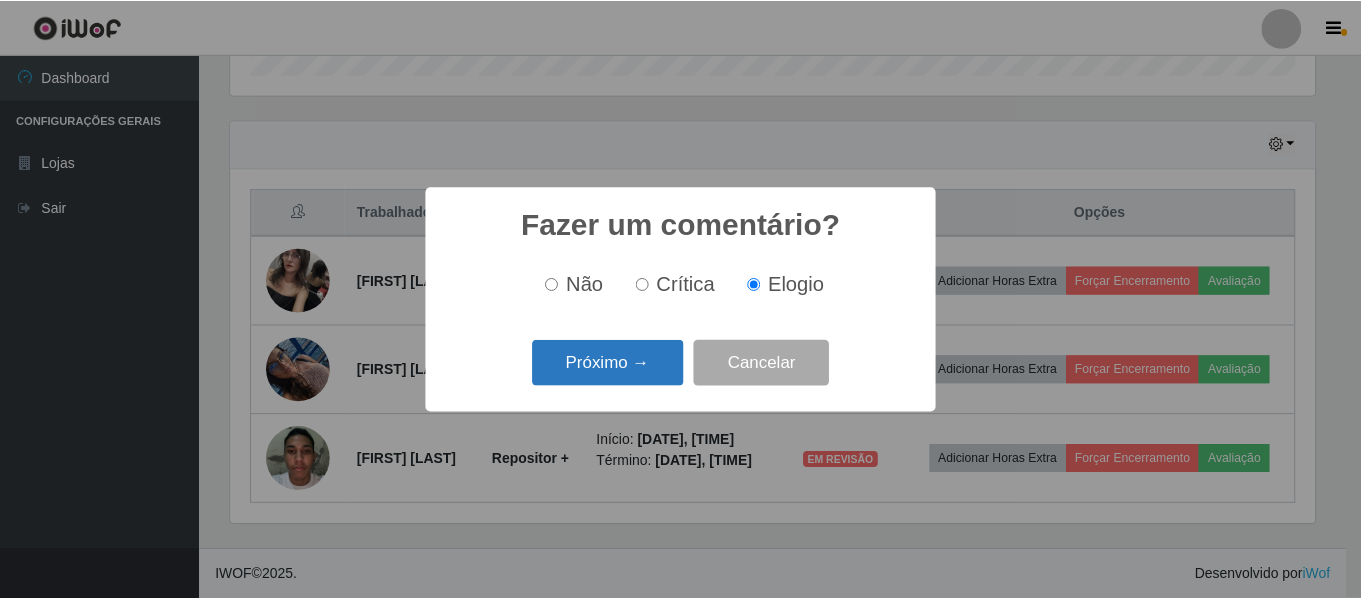 scroll, scrollTop: 999585, scrollLeft: 998911, axis: both 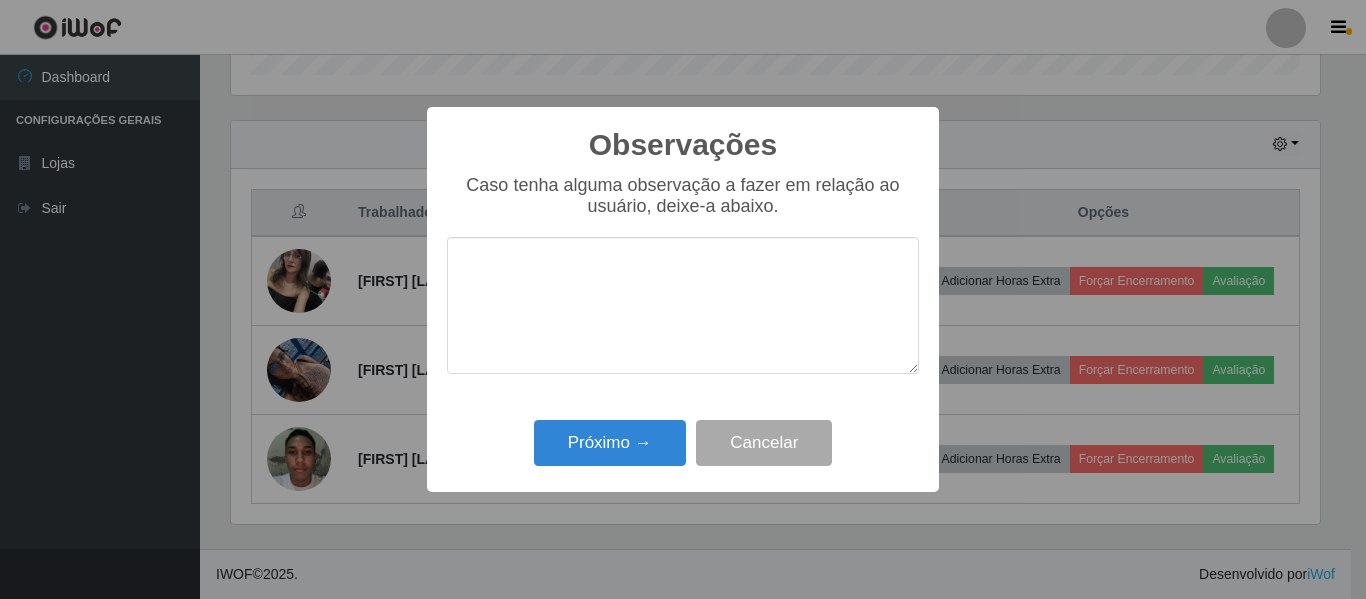 type on "t" 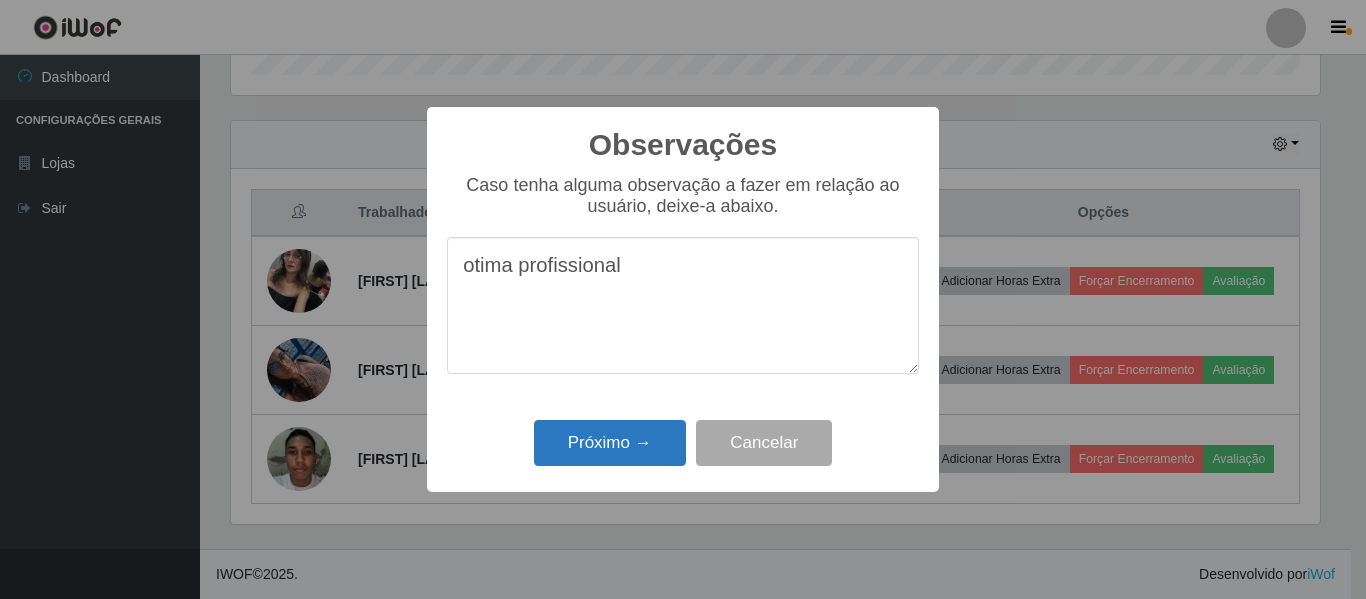 type on "otima profissional" 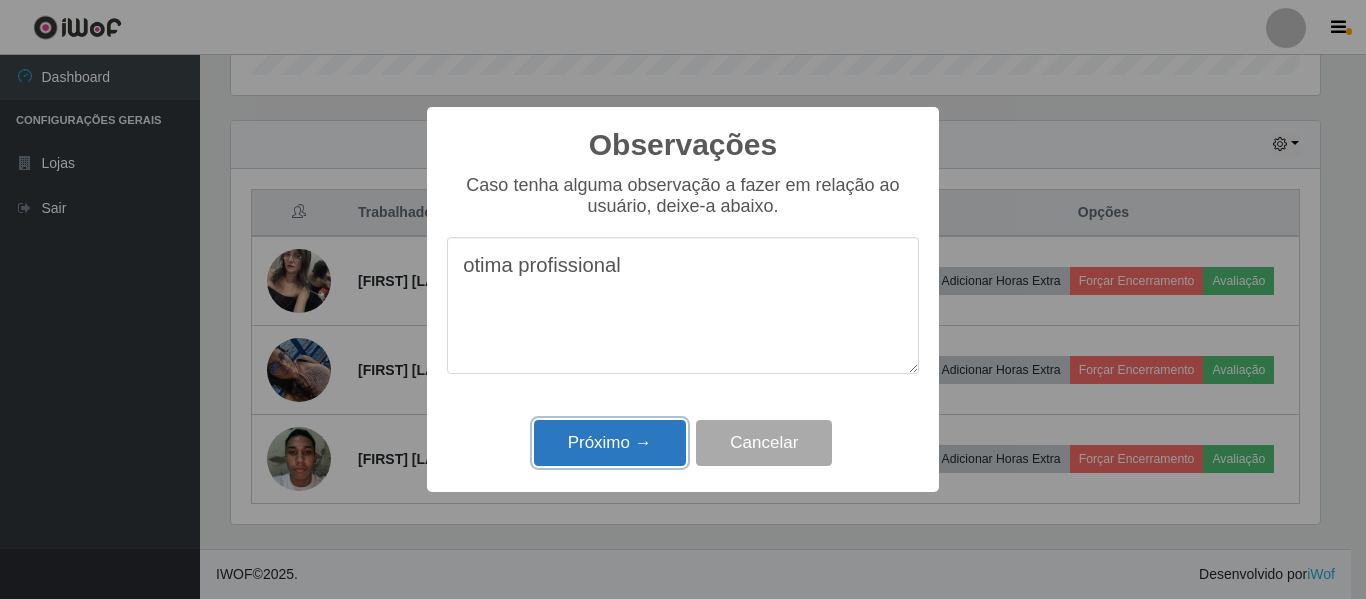 click on "Próximo →" at bounding box center [610, 443] 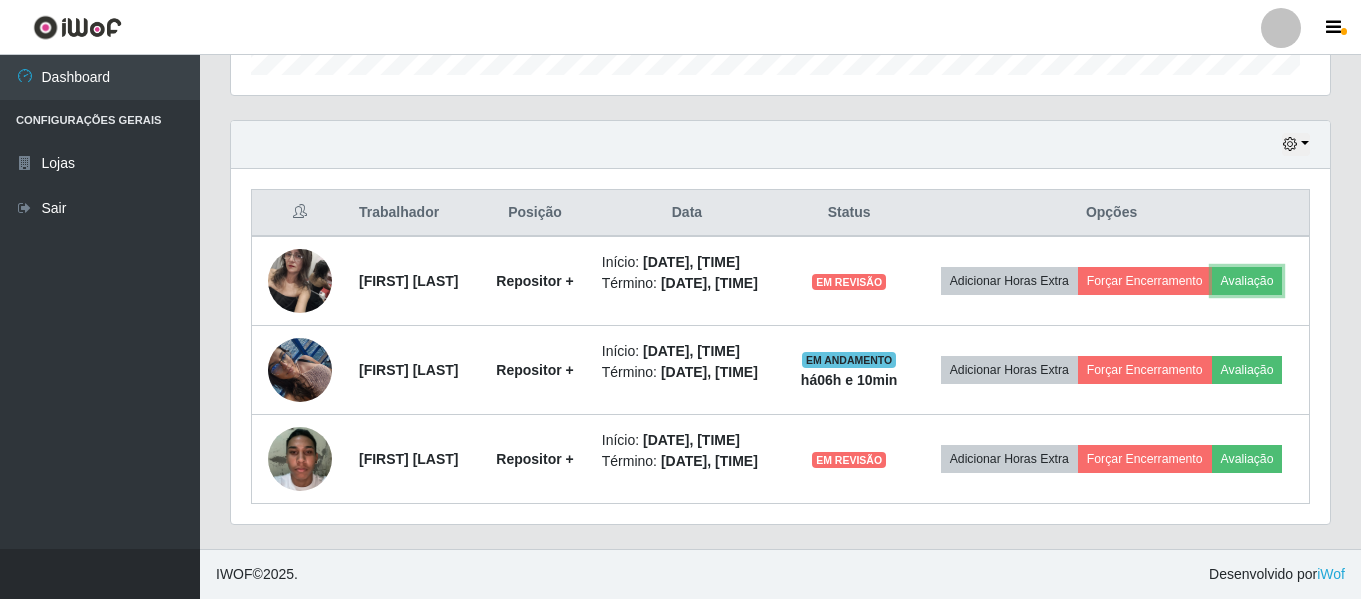 scroll, scrollTop: 999585, scrollLeft: 998901, axis: both 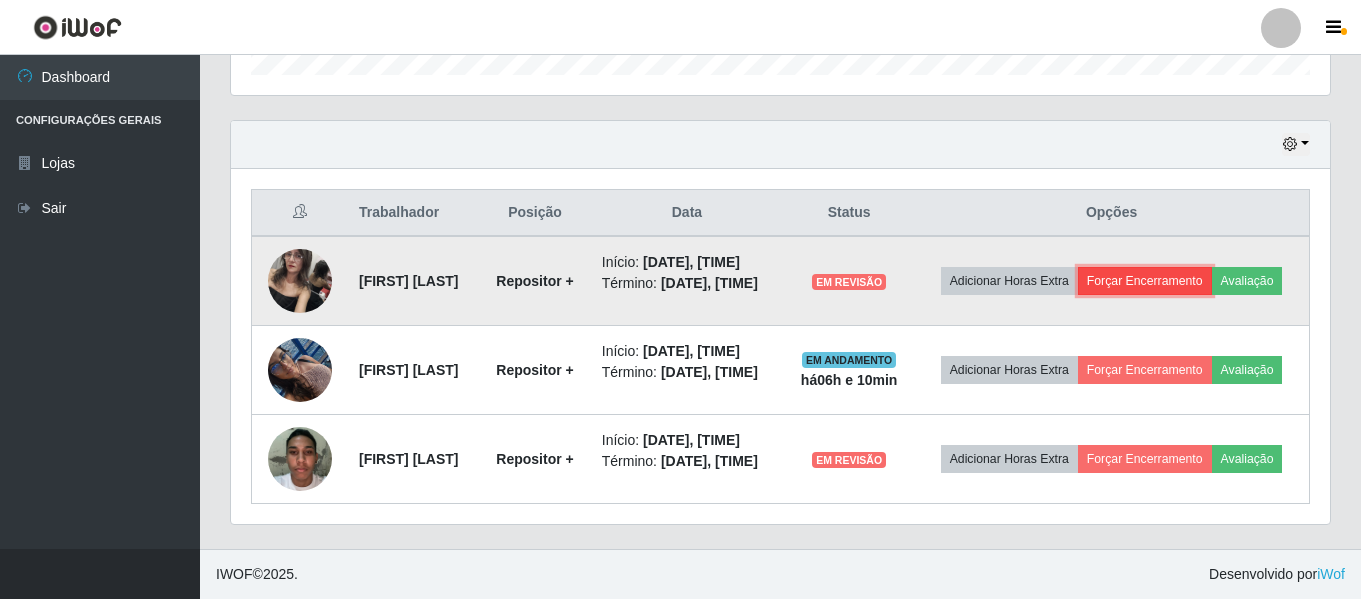 click on "Forçar Encerramento" at bounding box center [1145, 281] 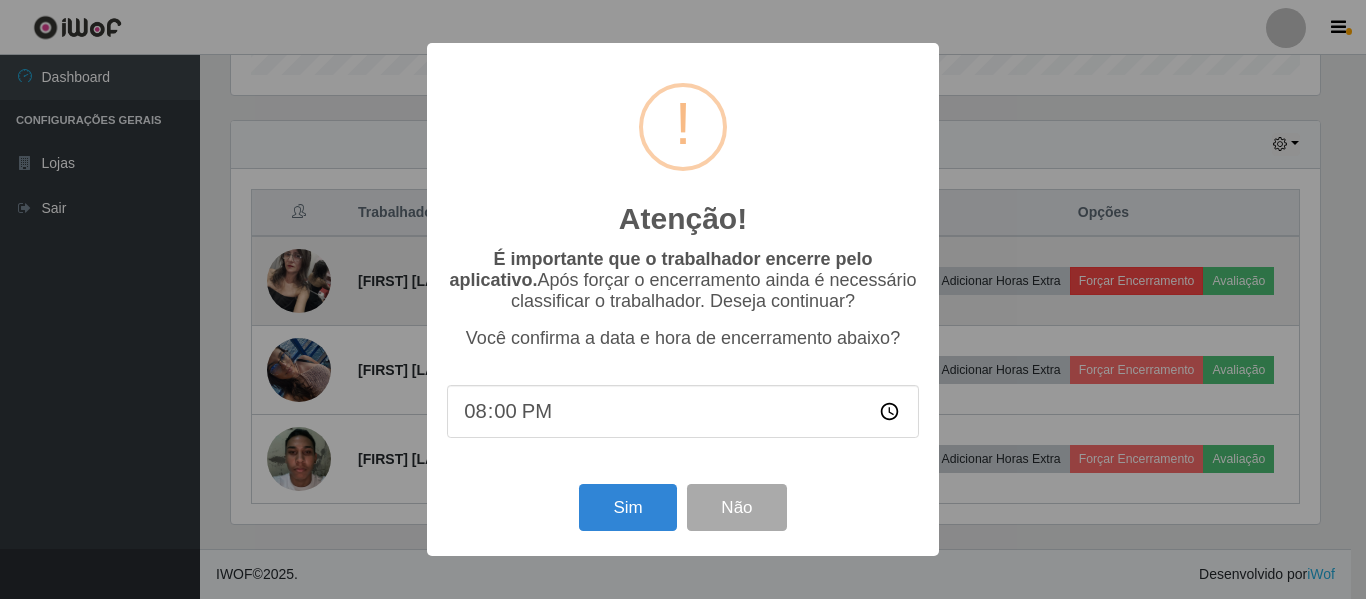 scroll, scrollTop: 999585, scrollLeft: 998911, axis: both 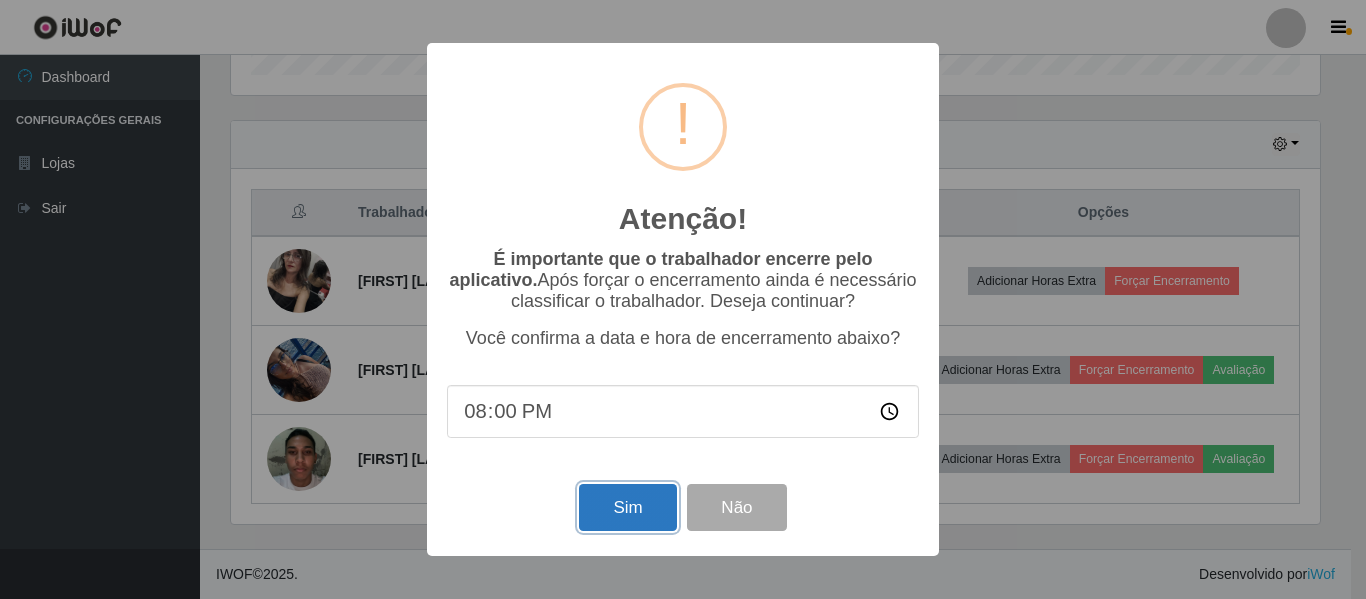 click on "Sim" at bounding box center (627, 507) 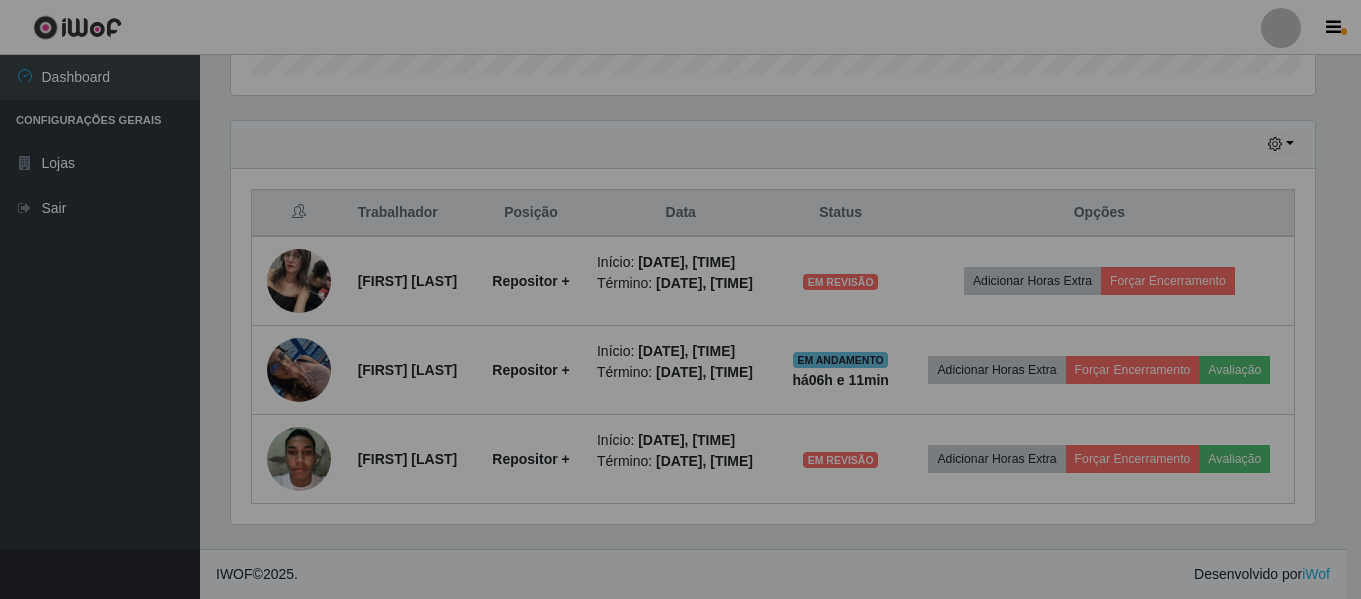 scroll, scrollTop: 999585, scrollLeft: 998901, axis: both 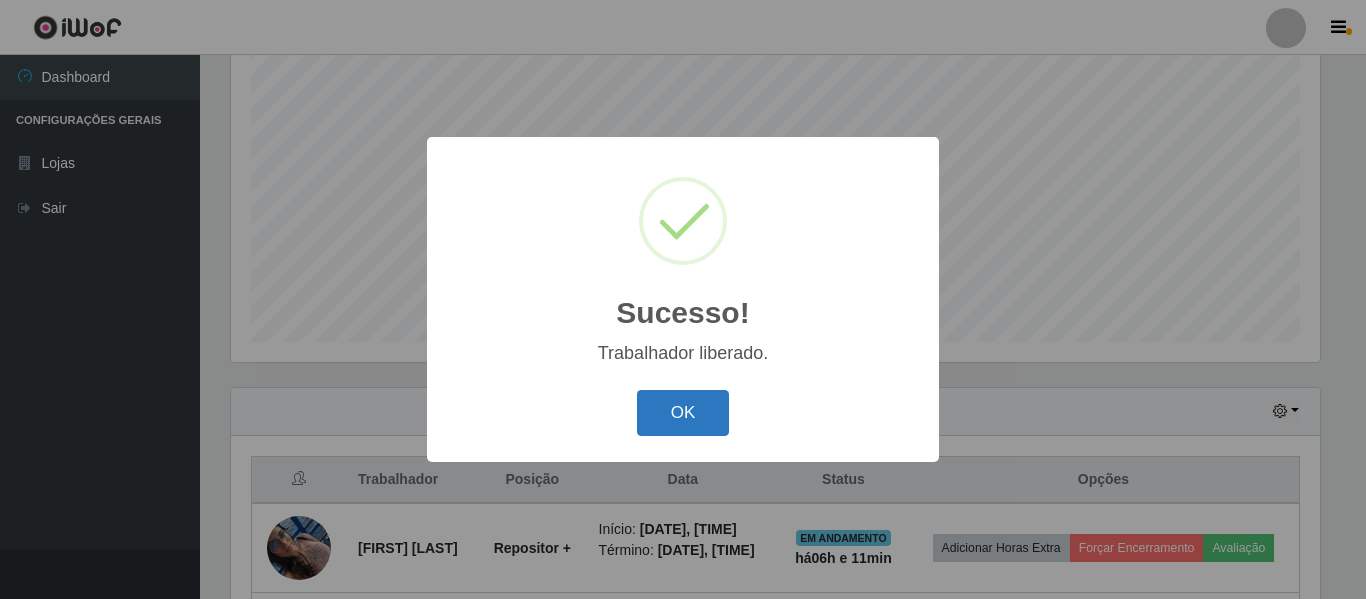 click on "OK" at bounding box center (683, 413) 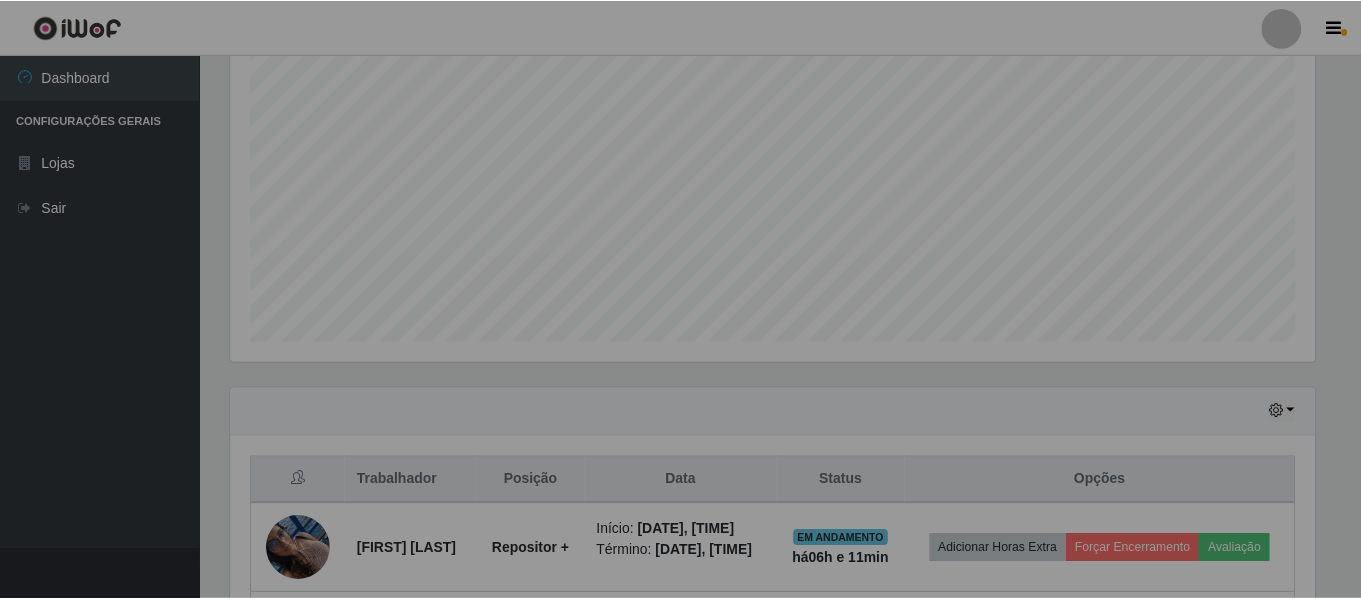 scroll, scrollTop: 999585, scrollLeft: 998901, axis: both 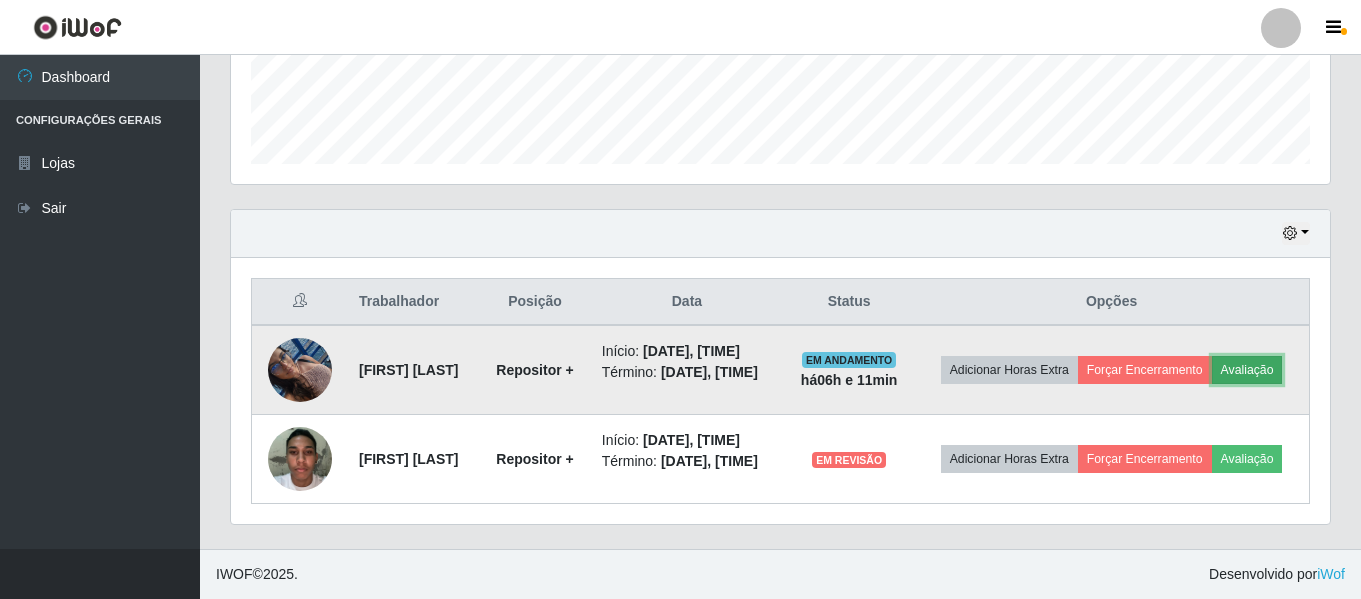 click on "Avaliação" at bounding box center (1247, 370) 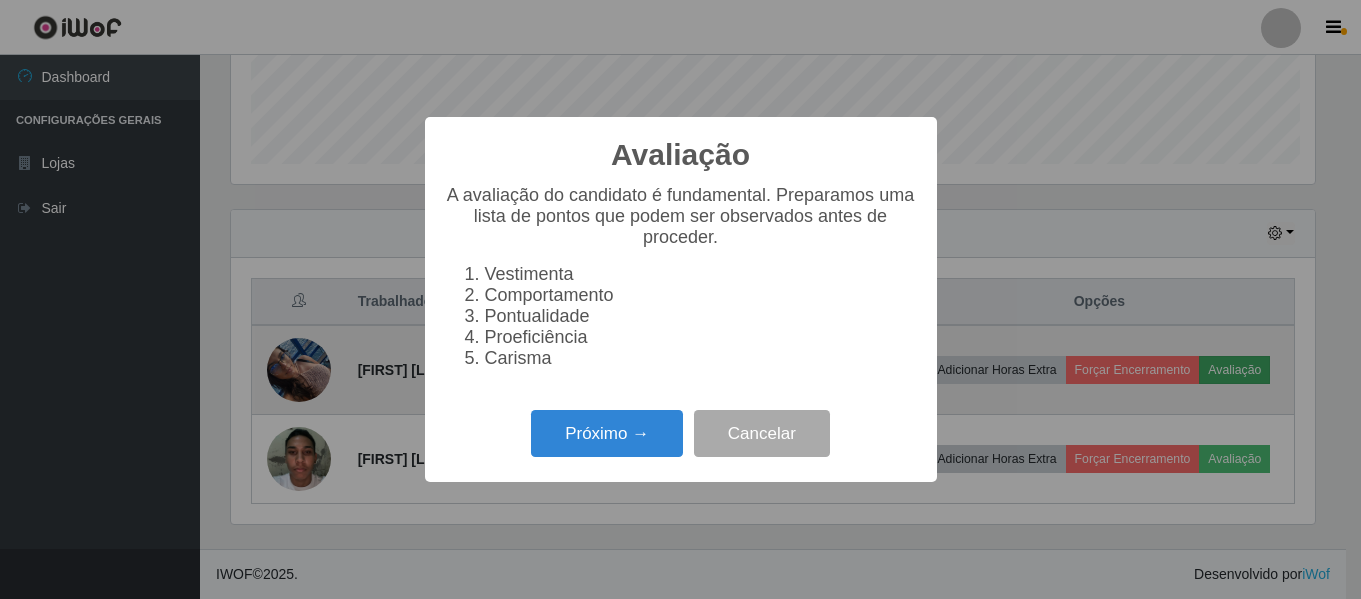 scroll, scrollTop: 999585, scrollLeft: 998911, axis: both 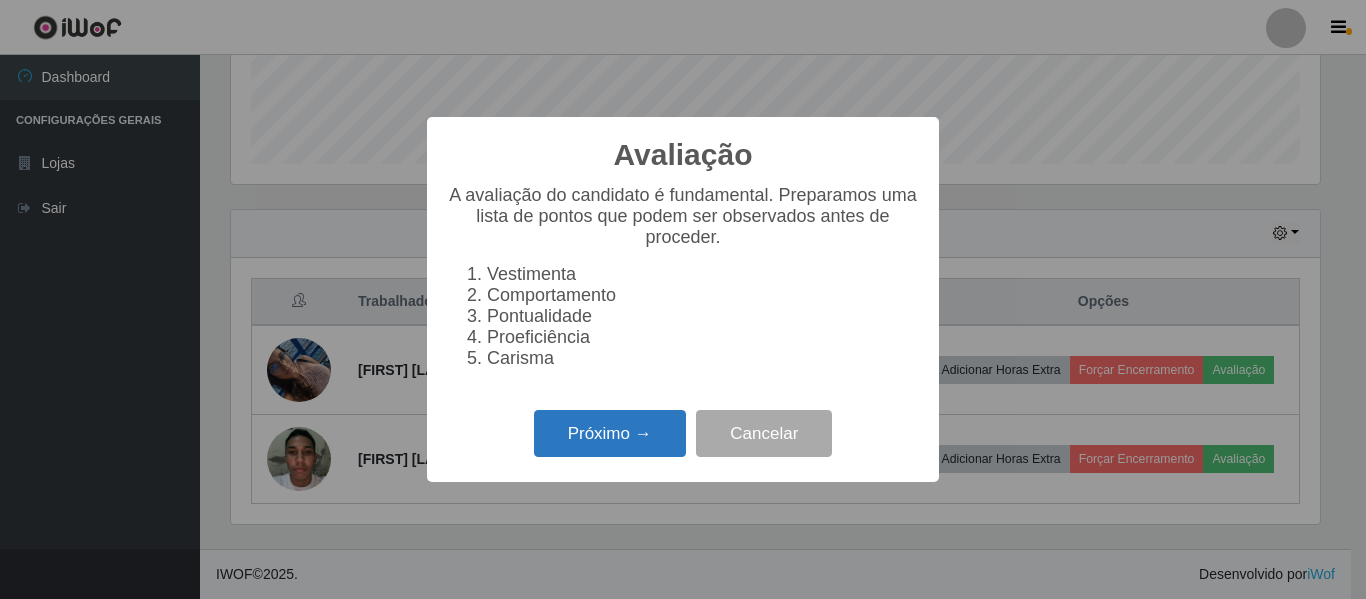 click on "Próximo →" at bounding box center [610, 433] 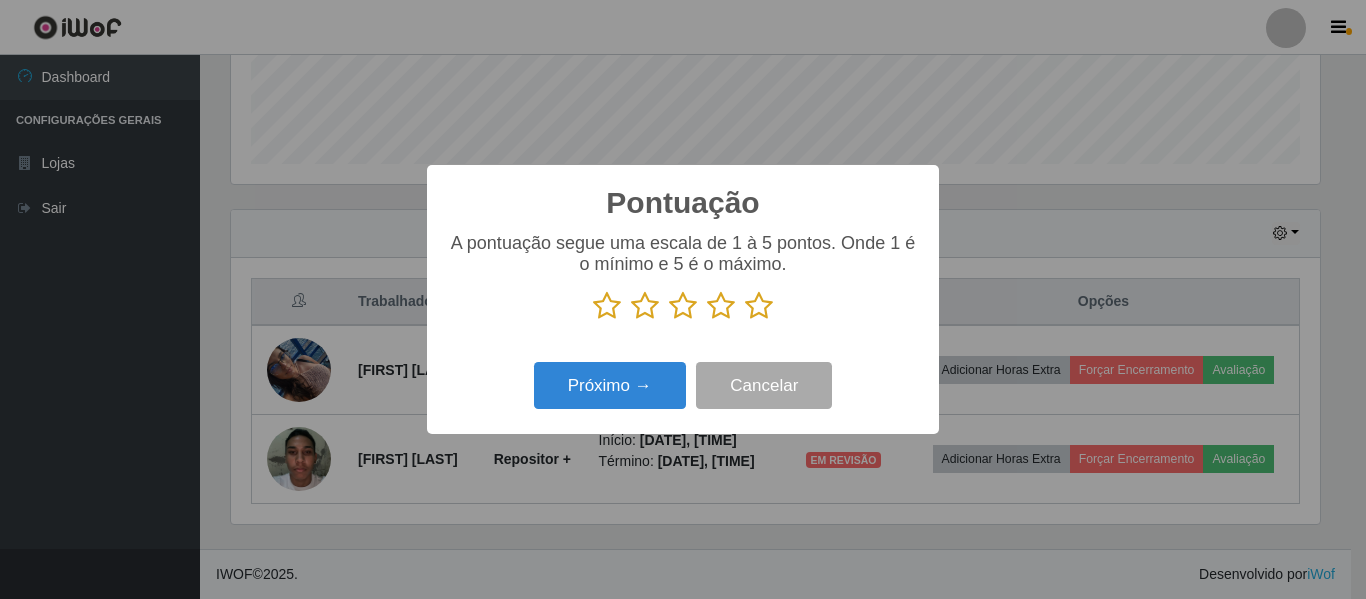 scroll, scrollTop: 999585, scrollLeft: 998911, axis: both 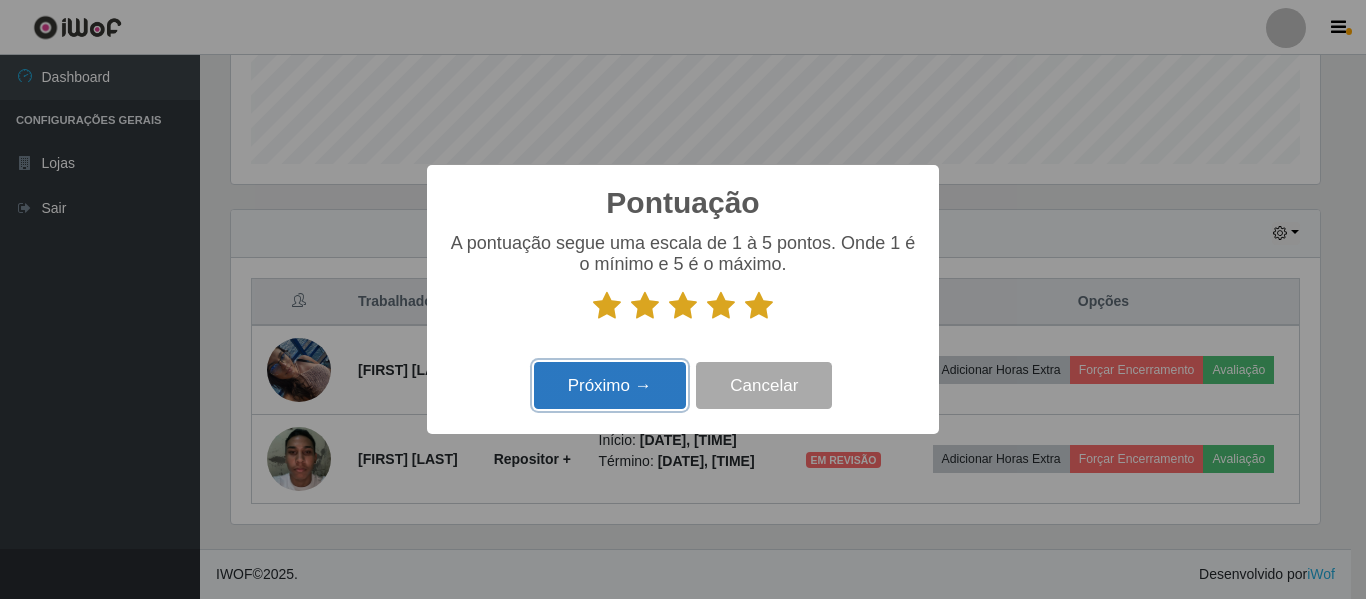 click on "Próximo →" at bounding box center [610, 385] 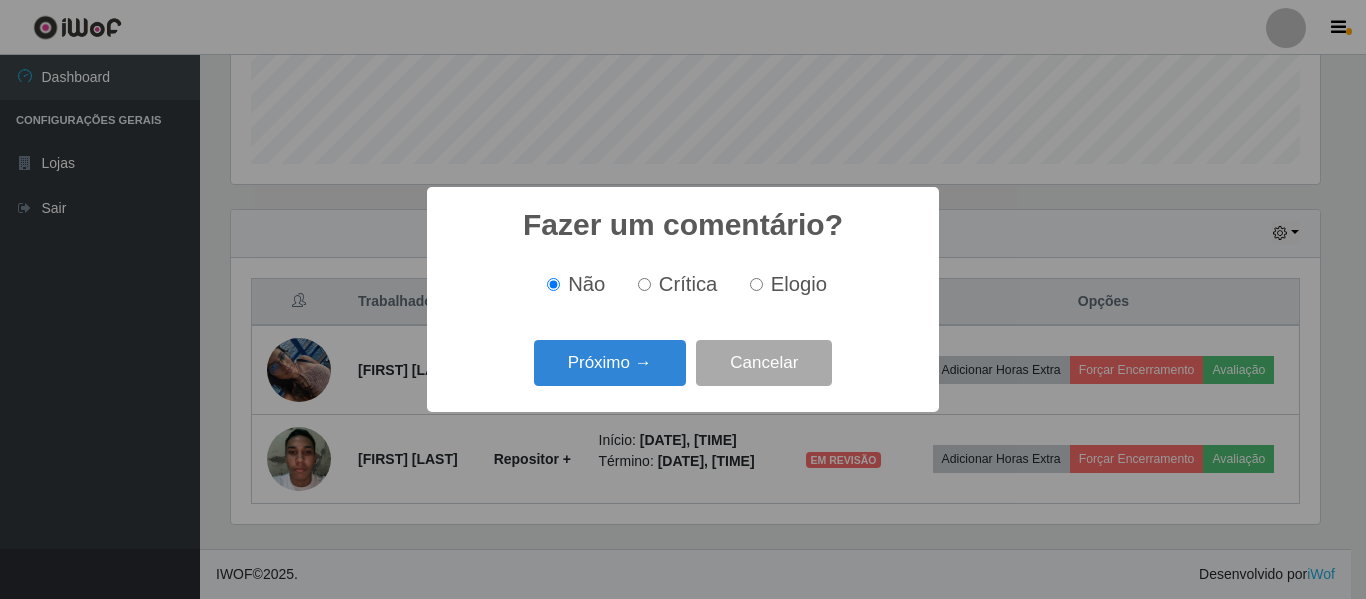 scroll, scrollTop: 999585, scrollLeft: 998911, axis: both 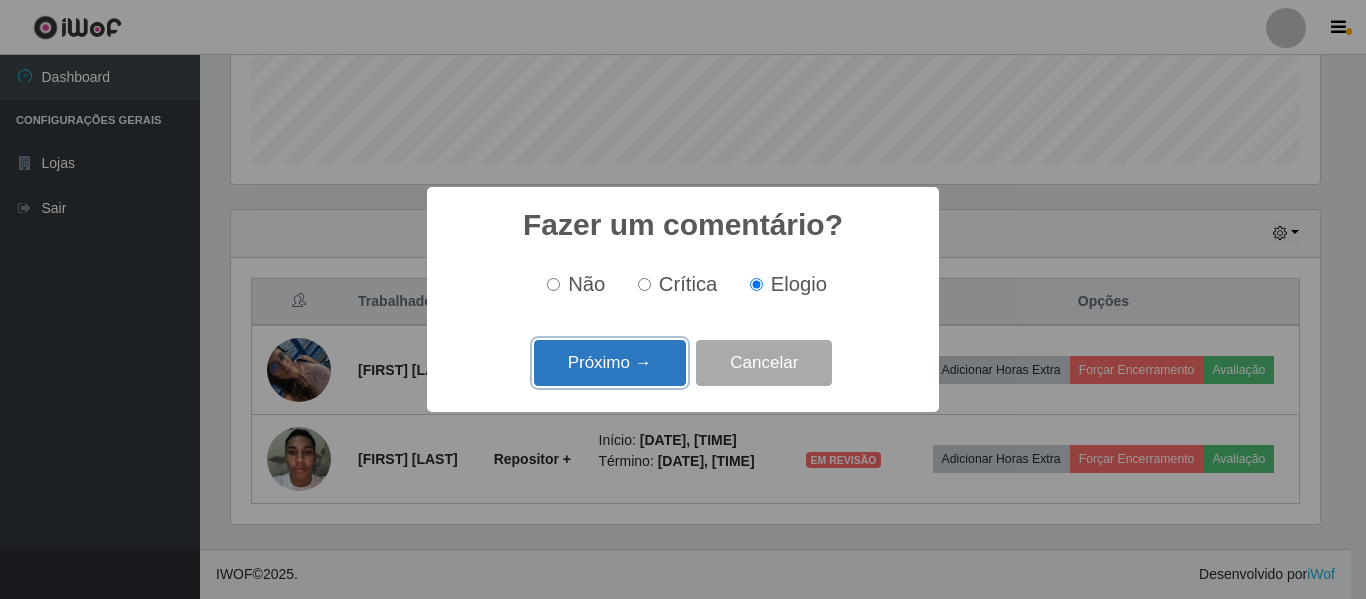 click on "Próximo →" at bounding box center [610, 363] 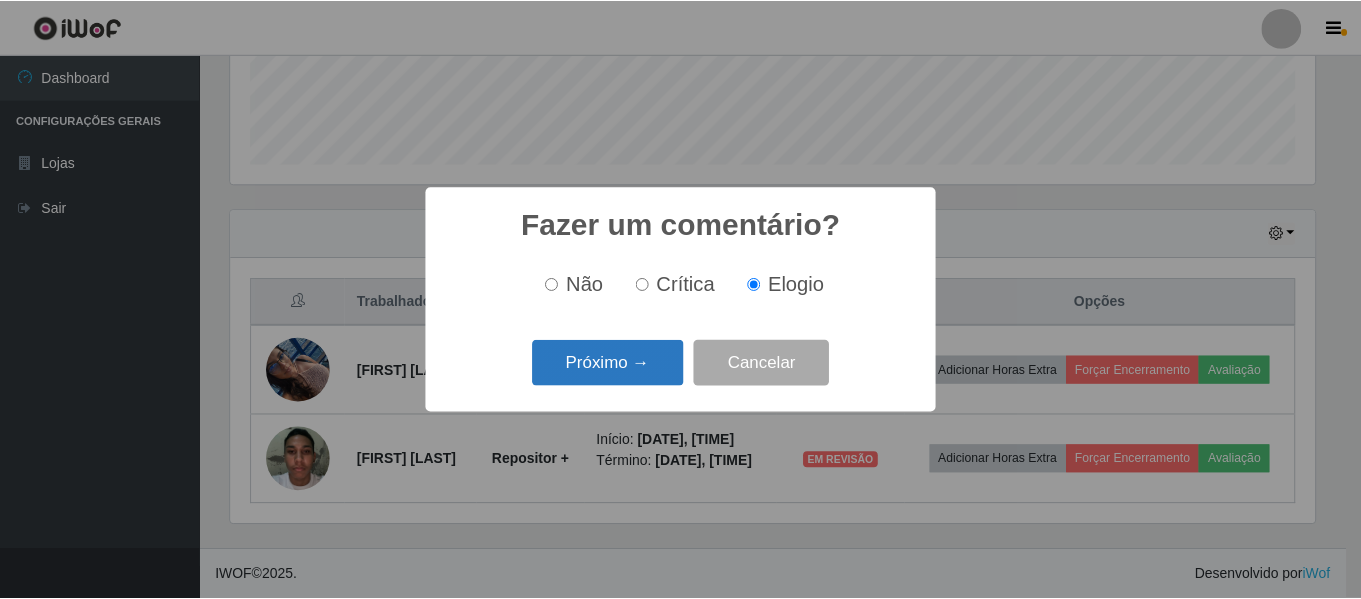 scroll, scrollTop: 999585, scrollLeft: 998911, axis: both 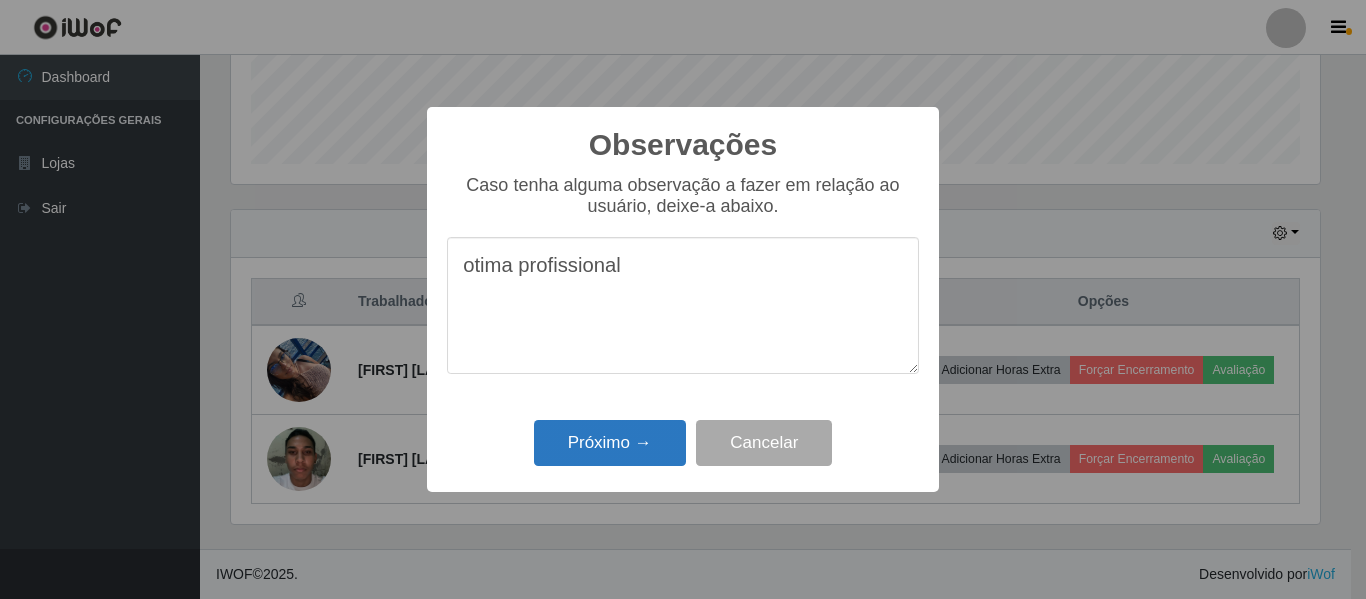 type on "otima profissional" 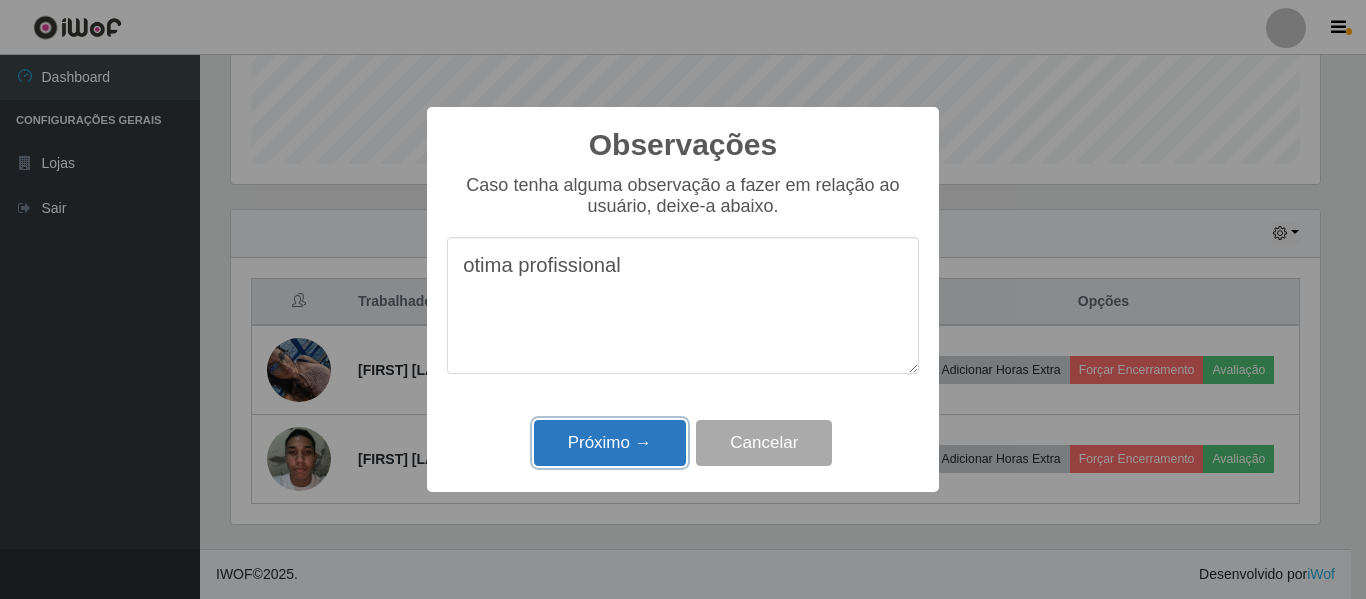 click on "Próximo →" at bounding box center (610, 443) 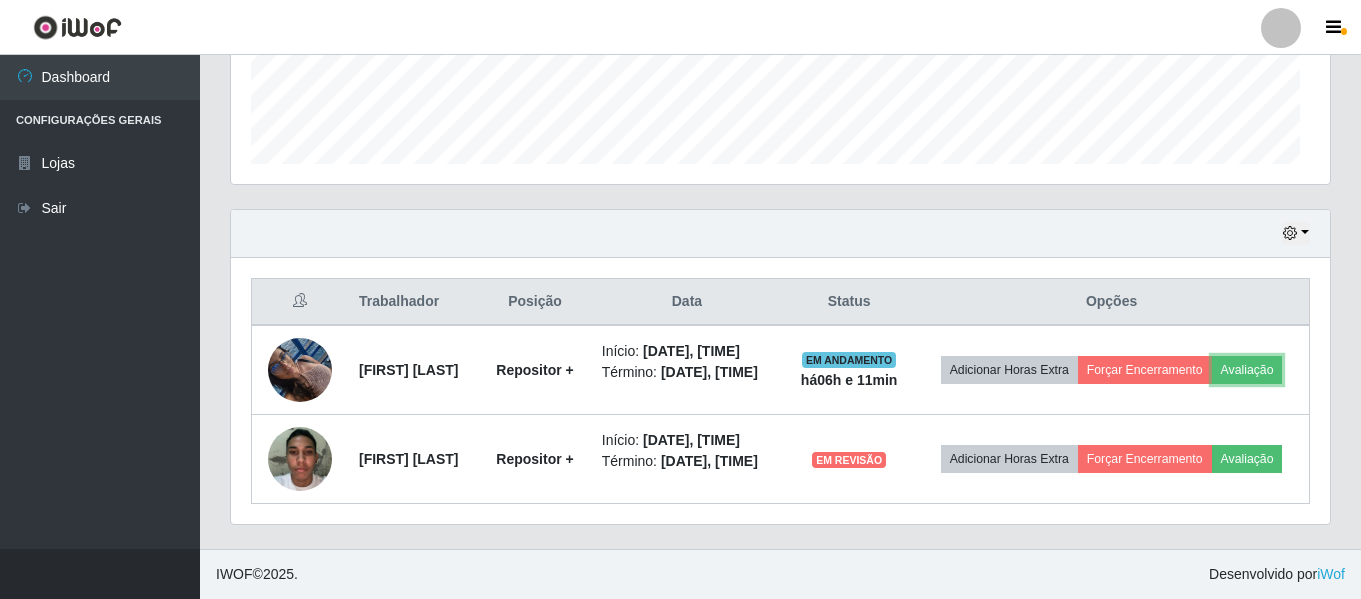 scroll, scrollTop: 999585, scrollLeft: 998901, axis: both 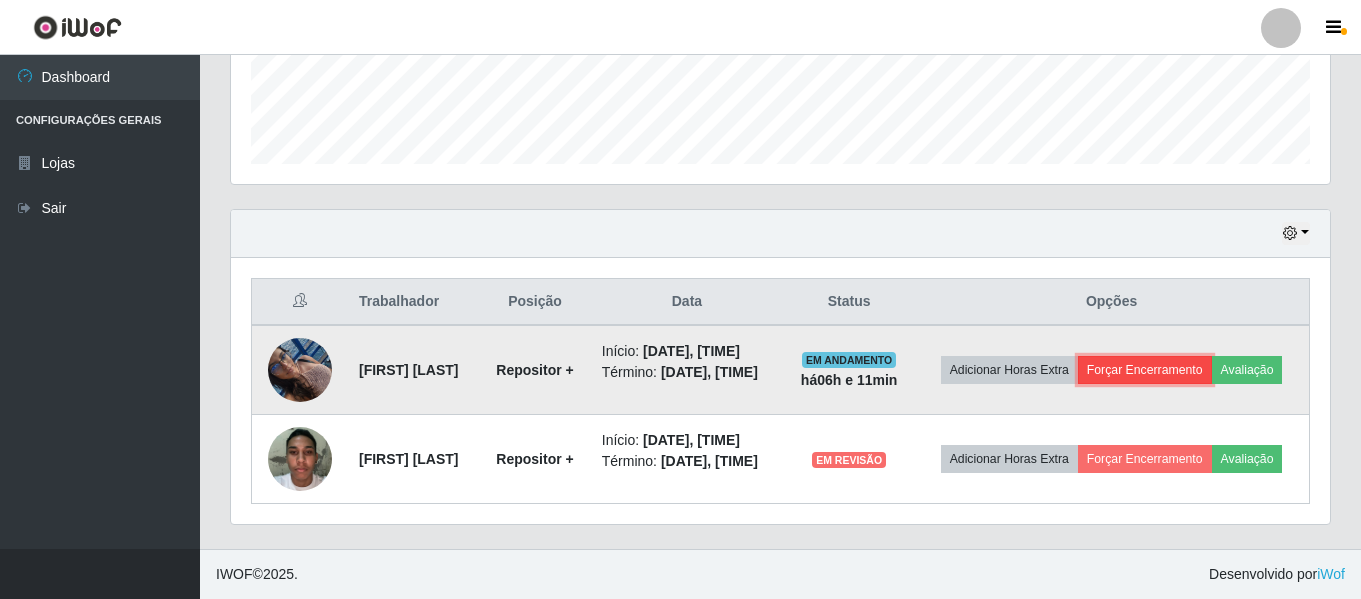 click on "Forçar Encerramento" at bounding box center (1145, 370) 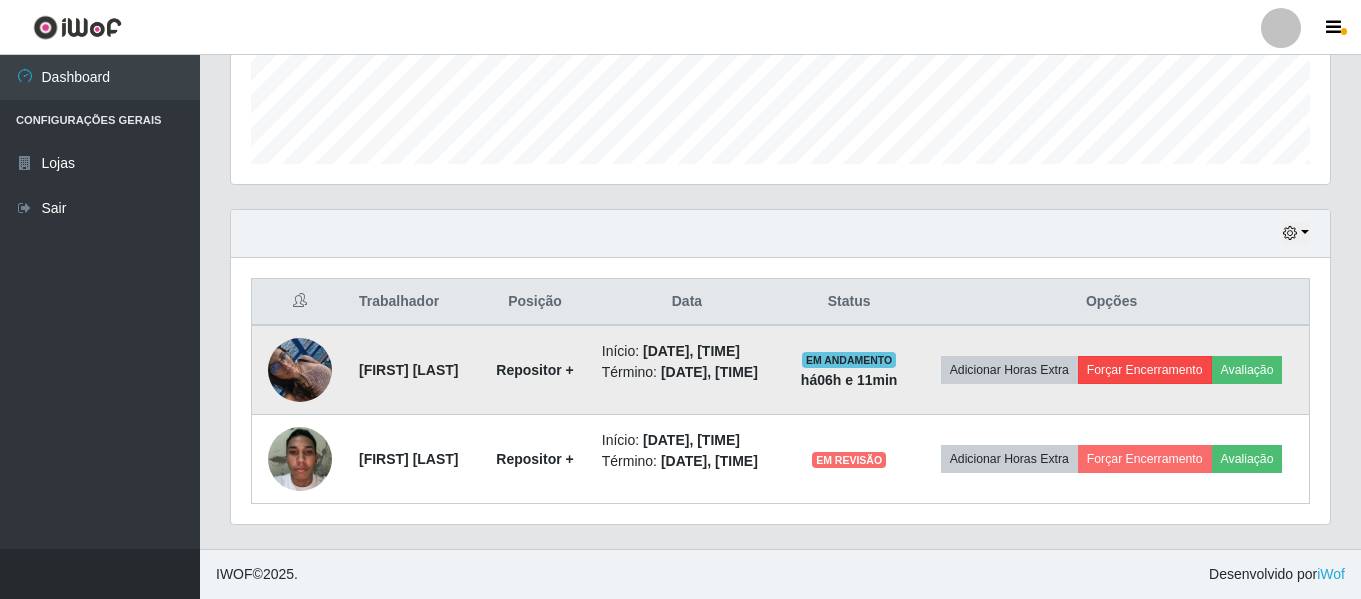 scroll, scrollTop: 999585, scrollLeft: 998911, axis: both 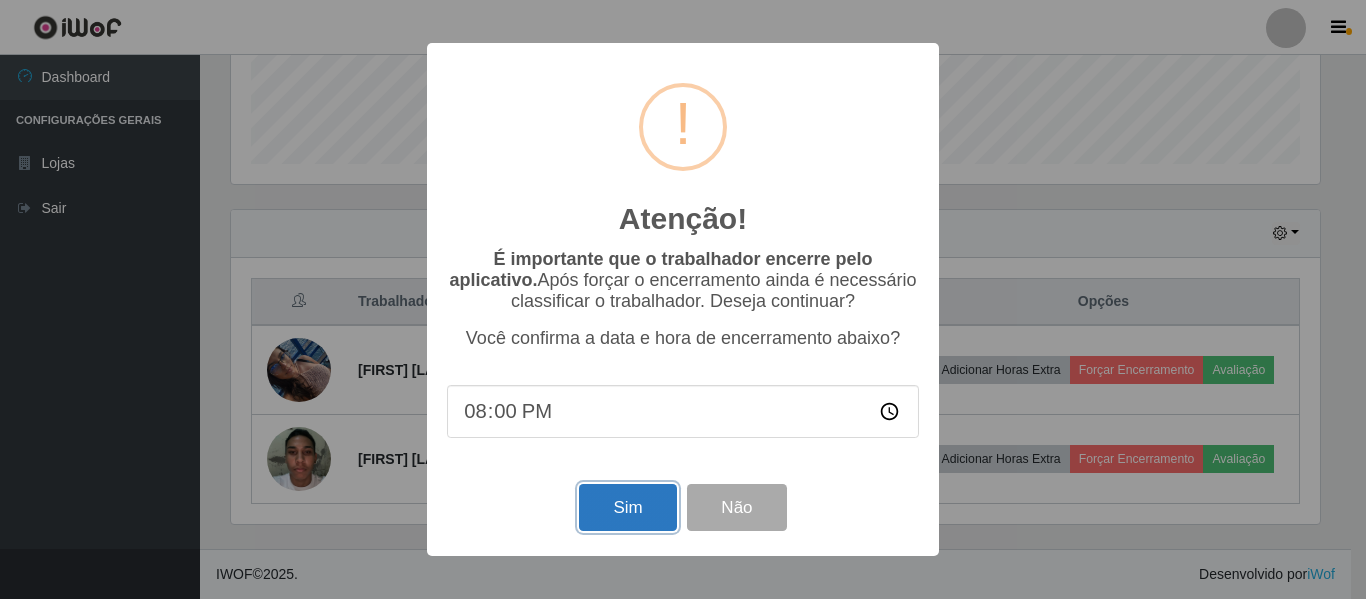 click on "Sim" at bounding box center [627, 507] 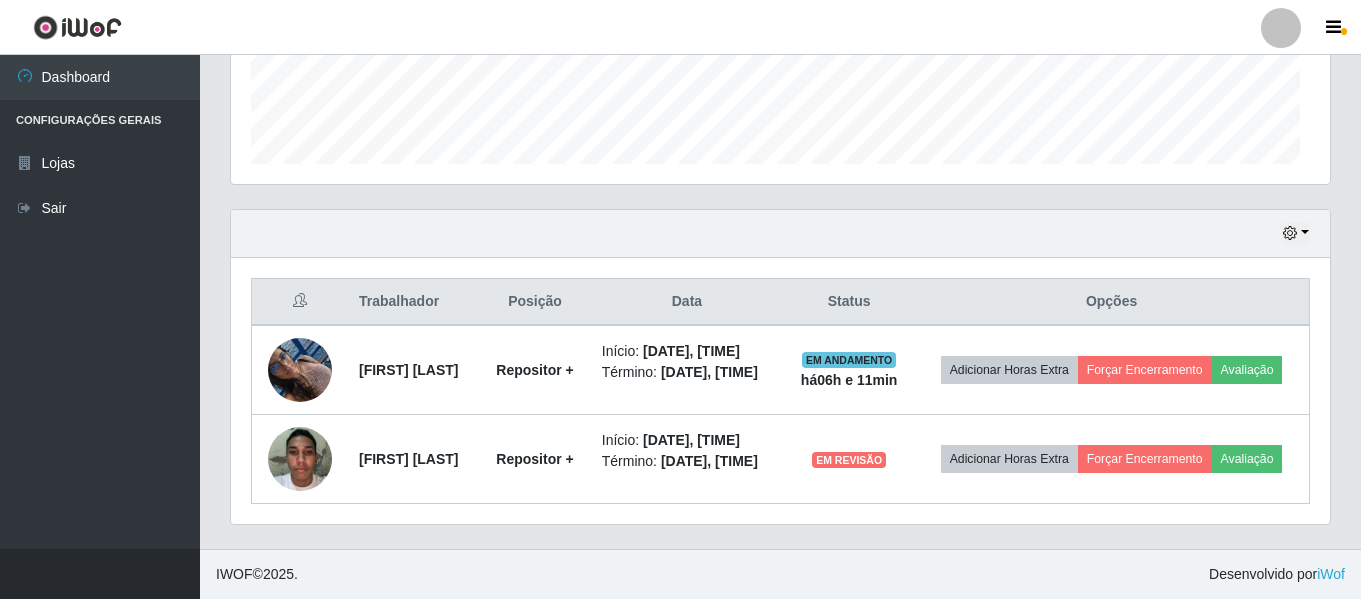 scroll, scrollTop: 999585, scrollLeft: 998901, axis: both 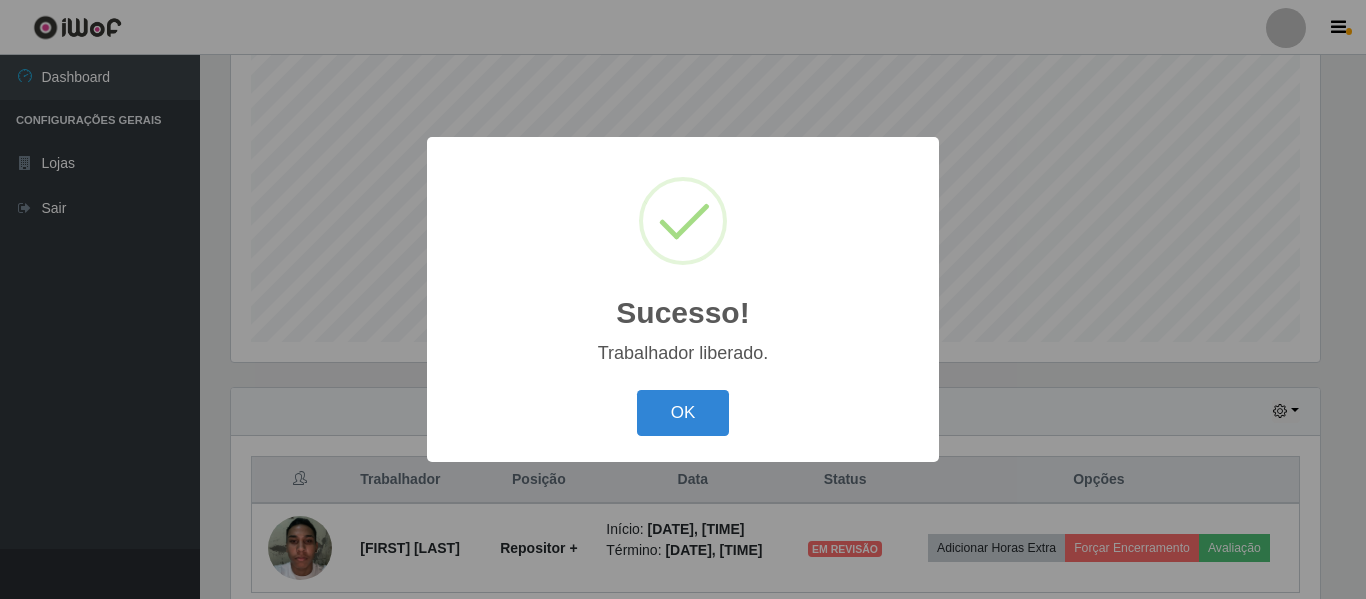 type 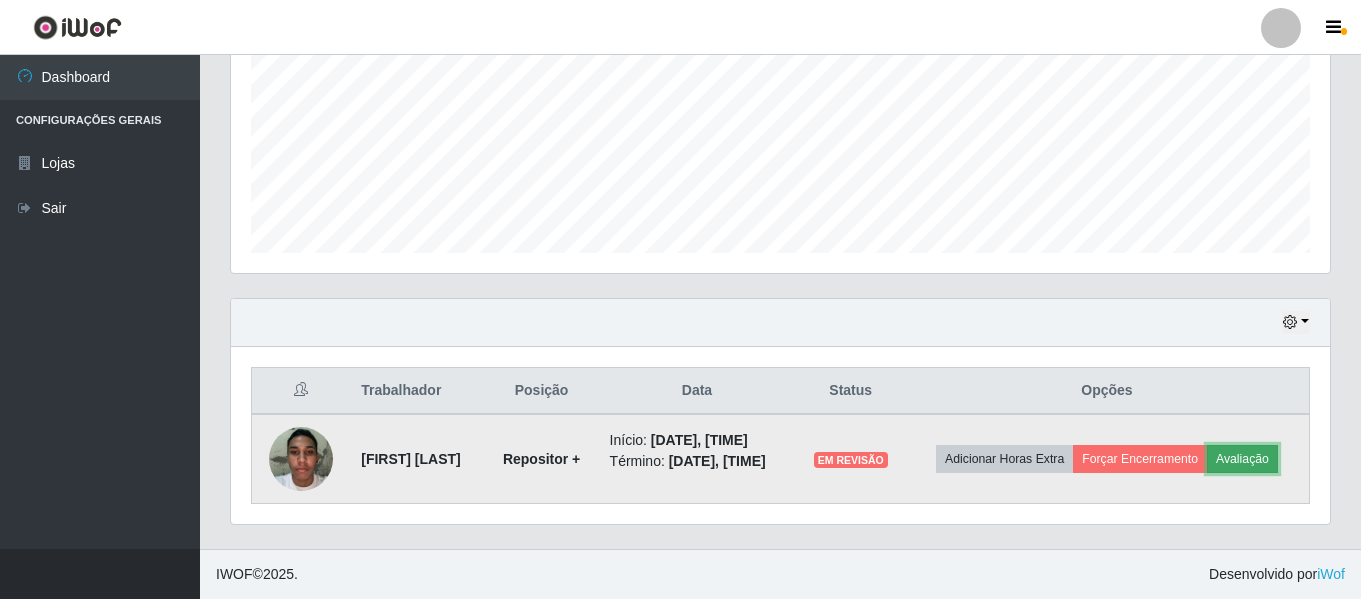click on "Avaliação" at bounding box center (1242, 459) 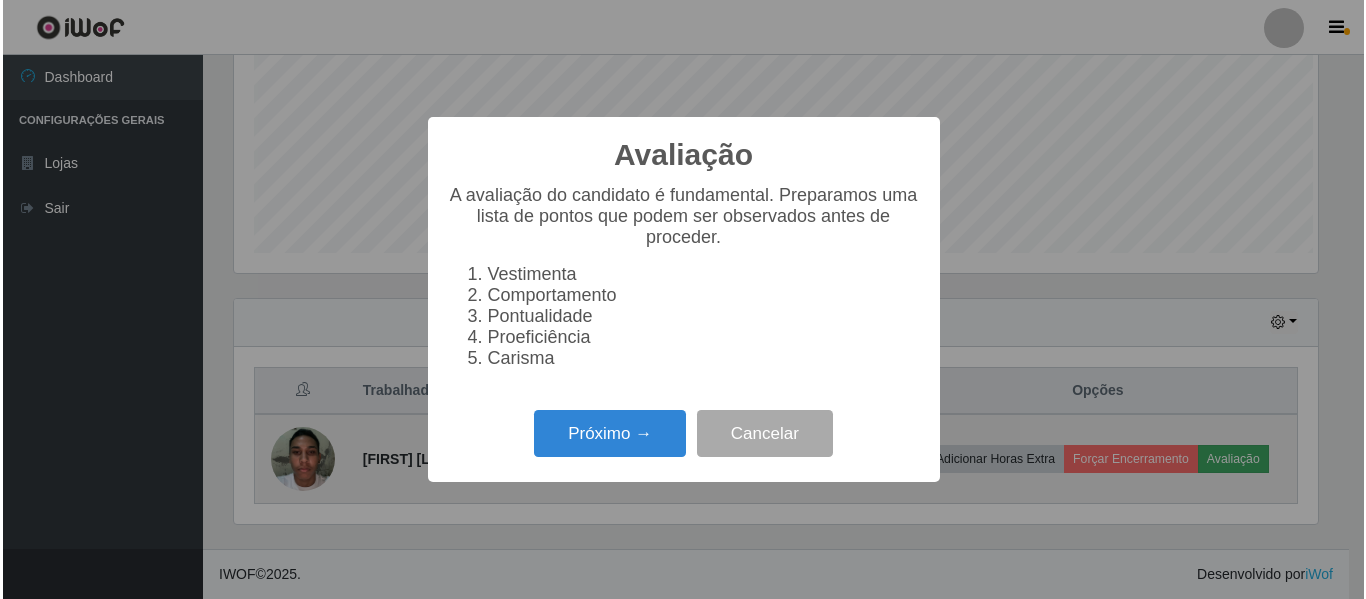 scroll, scrollTop: 999585, scrollLeft: 998911, axis: both 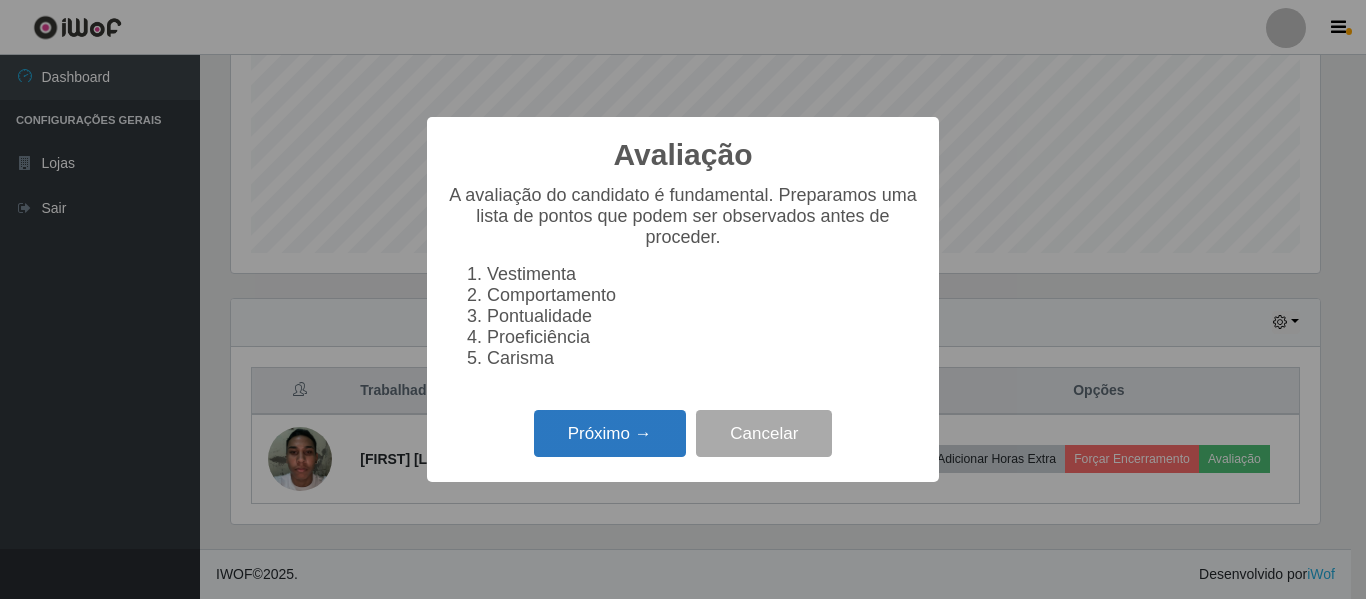 click on "Próximo →" at bounding box center (610, 433) 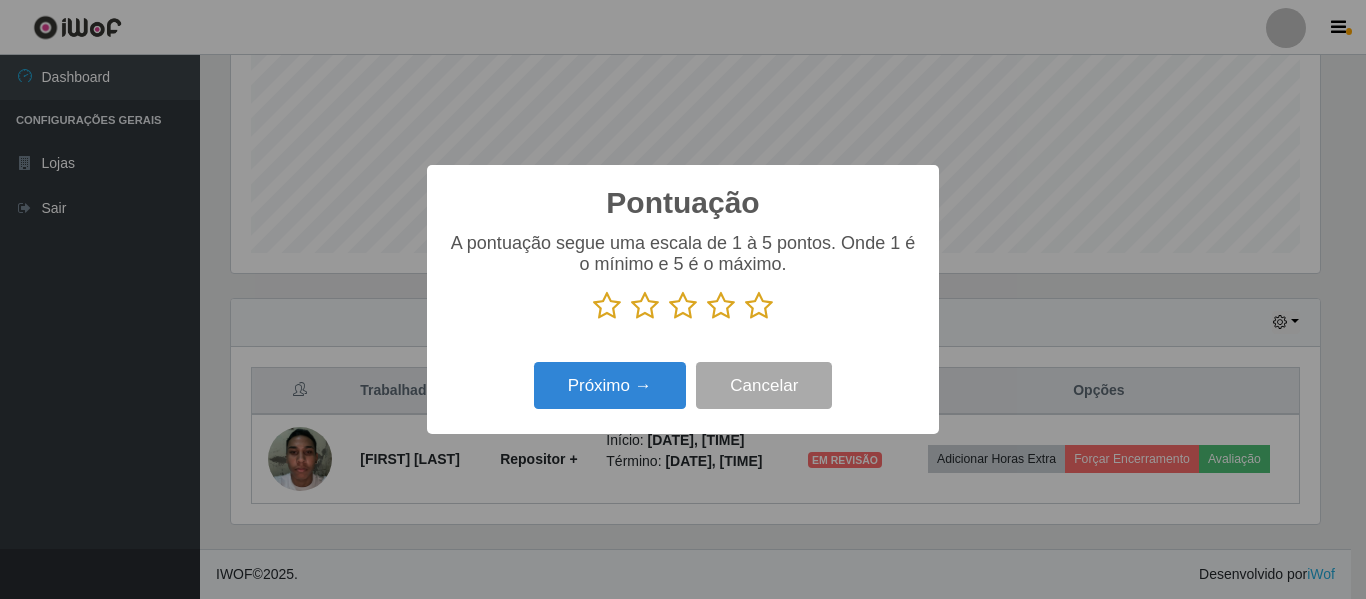 click at bounding box center [683, 306] 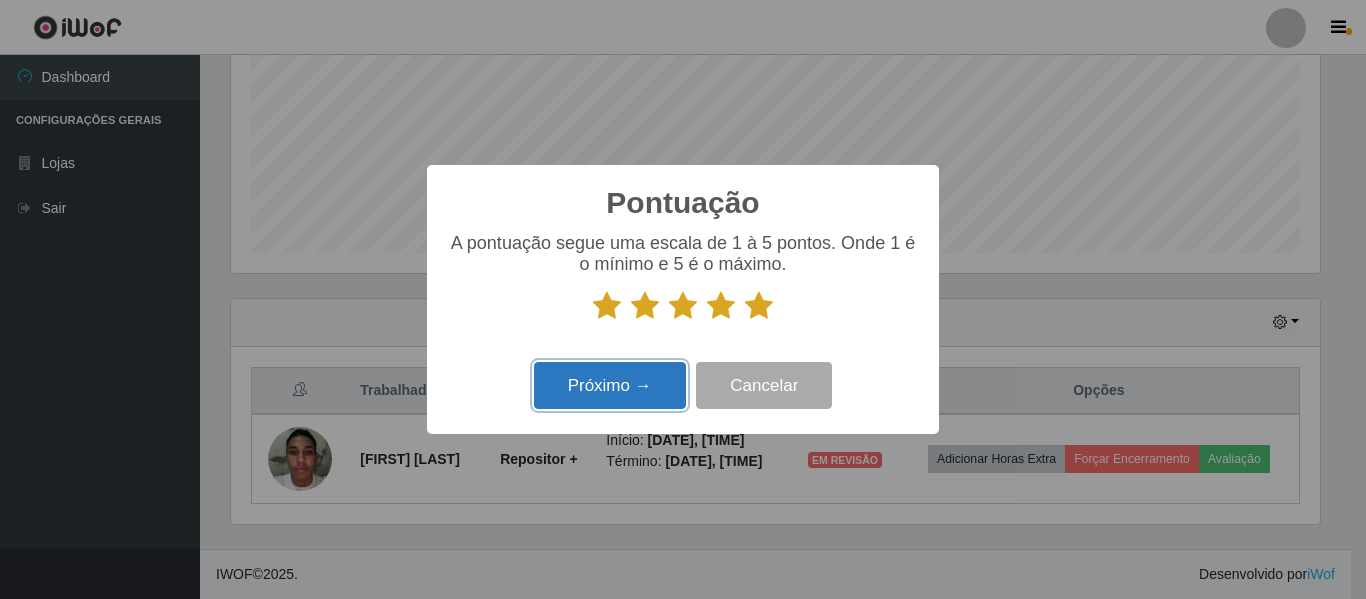 click on "Próximo →" at bounding box center [610, 385] 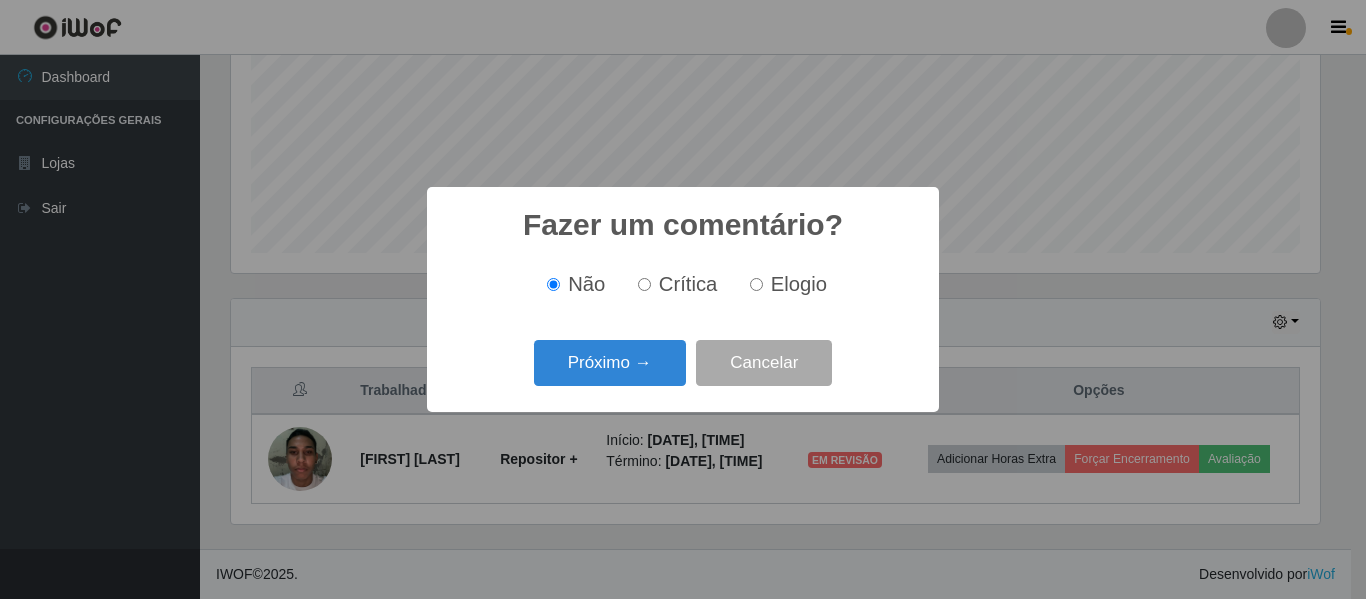 scroll, scrollTop: 999585, scrollLeft: 998911, axis: both 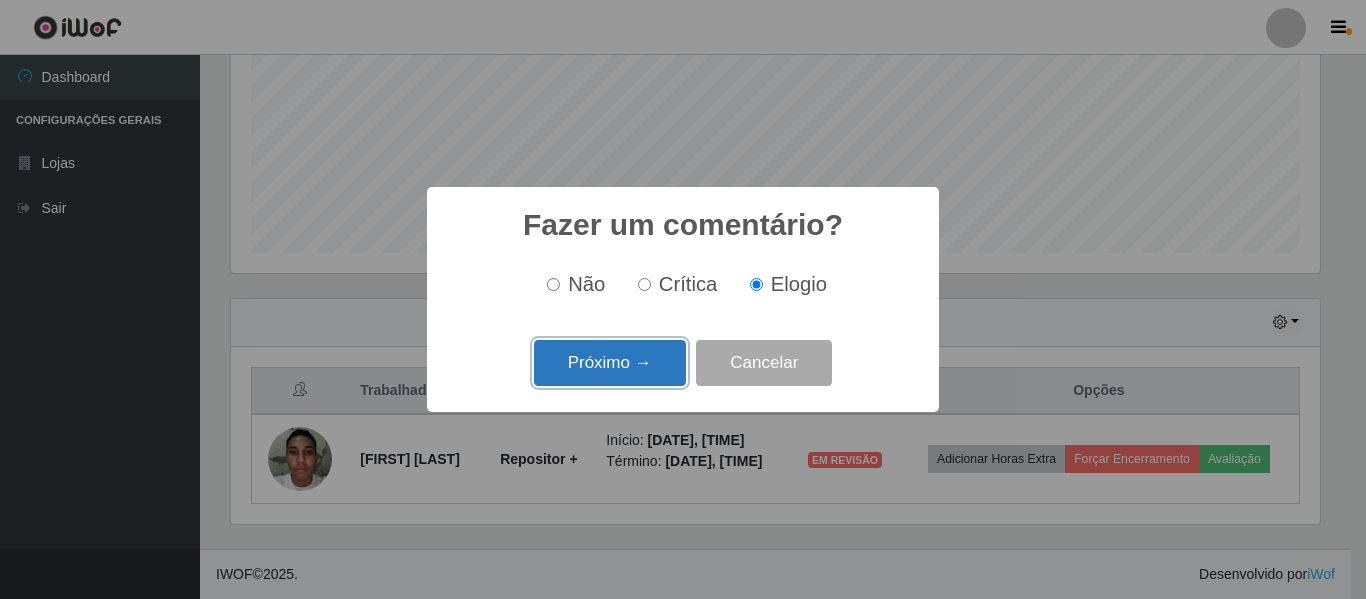 click on "Próximo →" at bounding box center [610, 363] 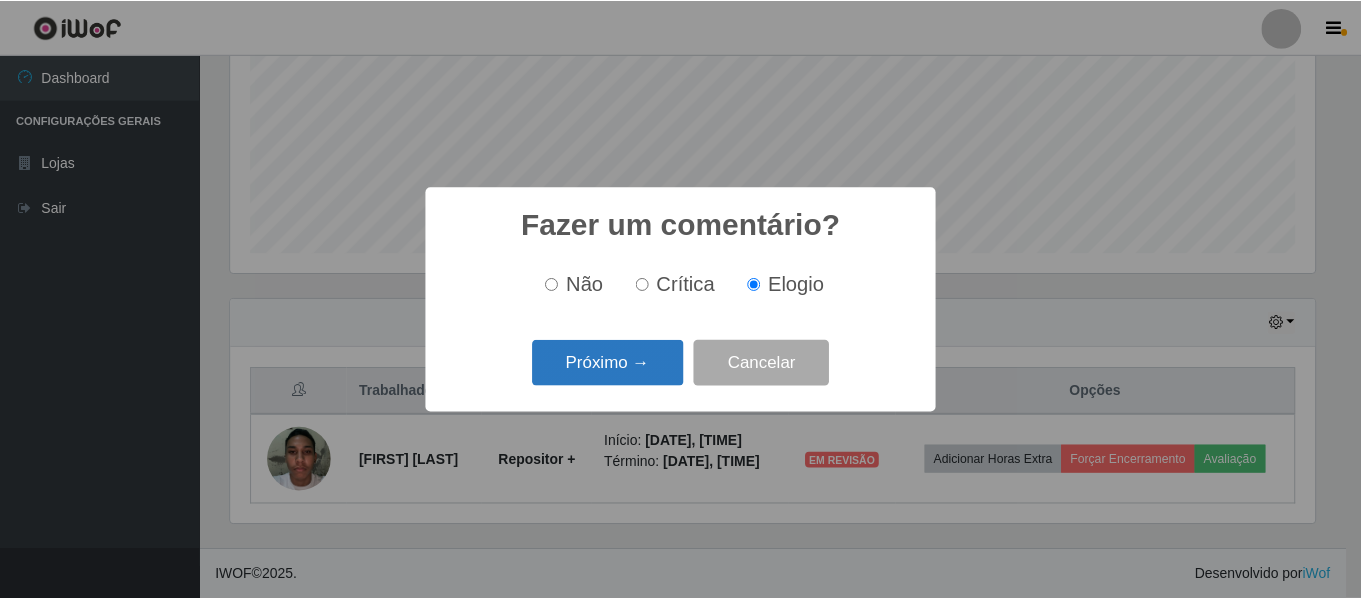 scroll, scrollTop: 999585, scrollLeft: 998911, axis: both 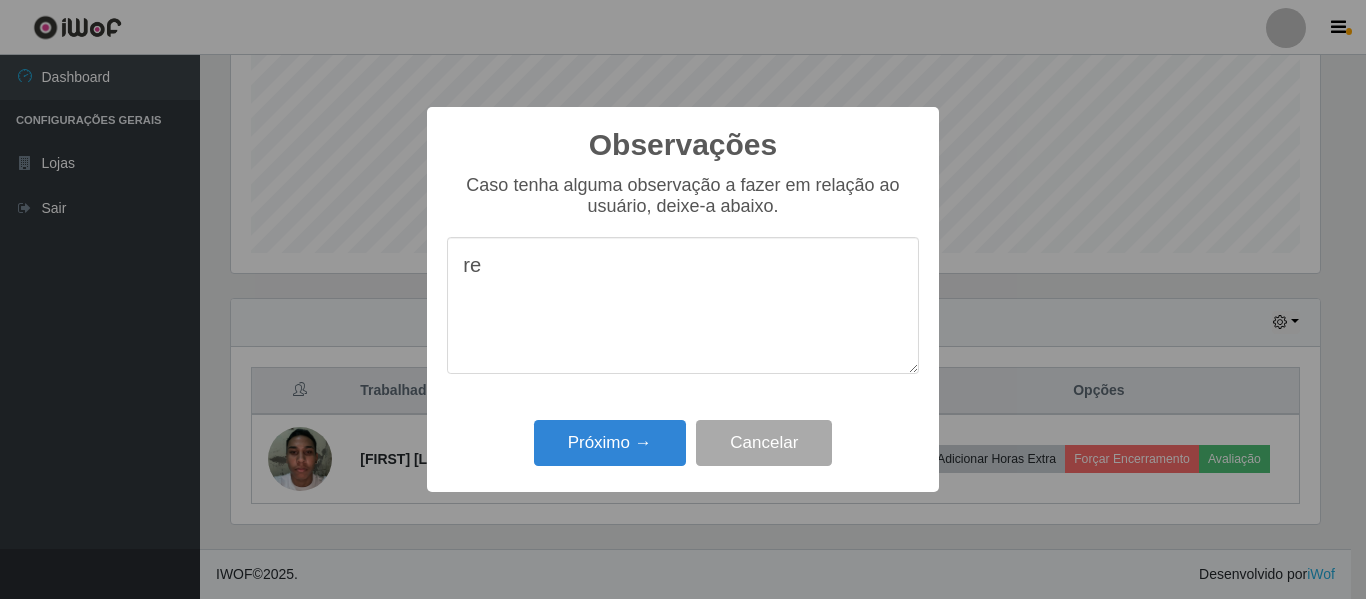 type on "r" 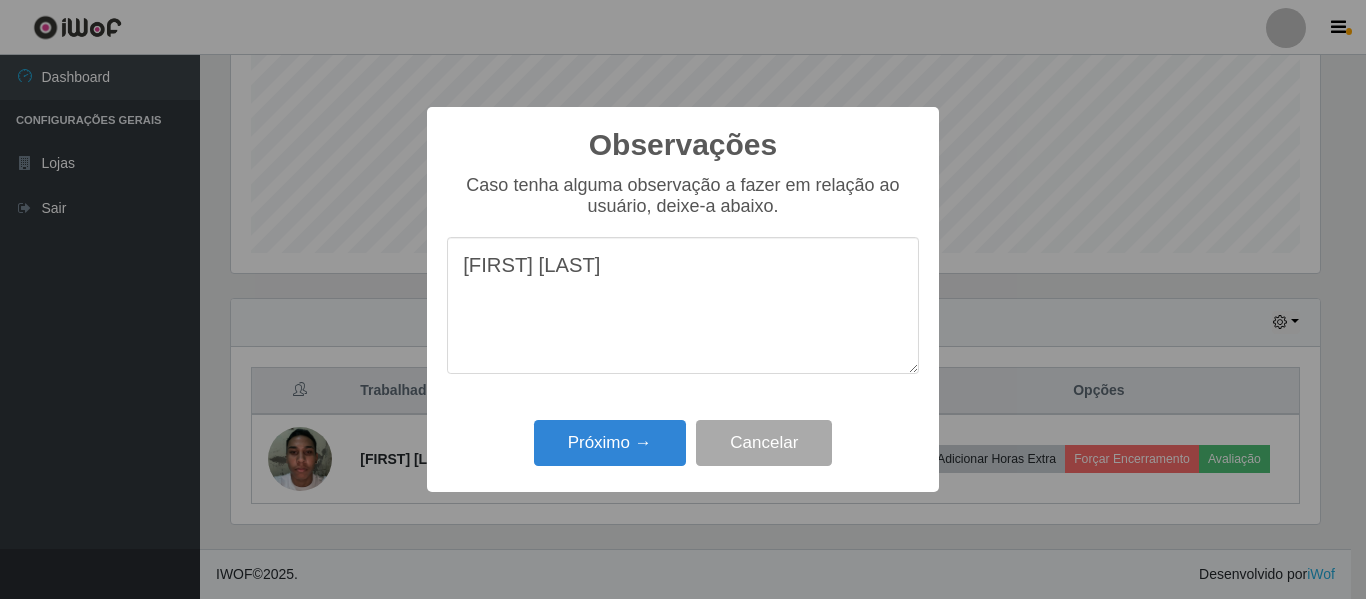 type on "[FIRST] [LAST]" 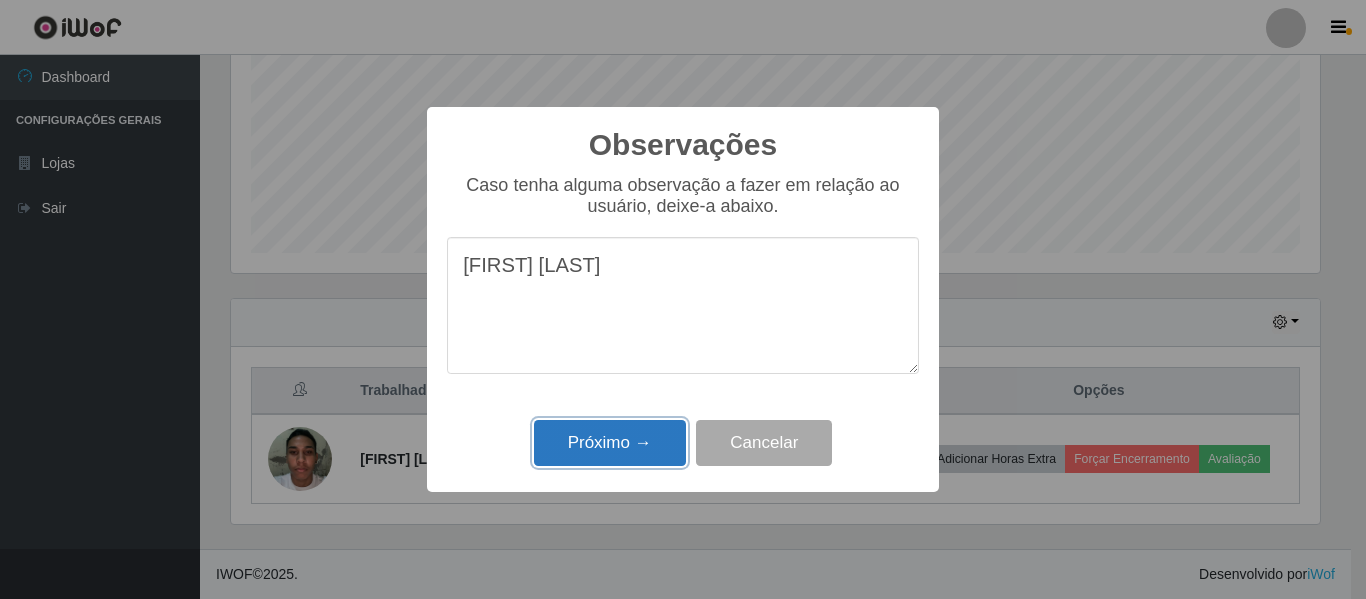 click on "Próximo →" at bounding box center (610, 443) 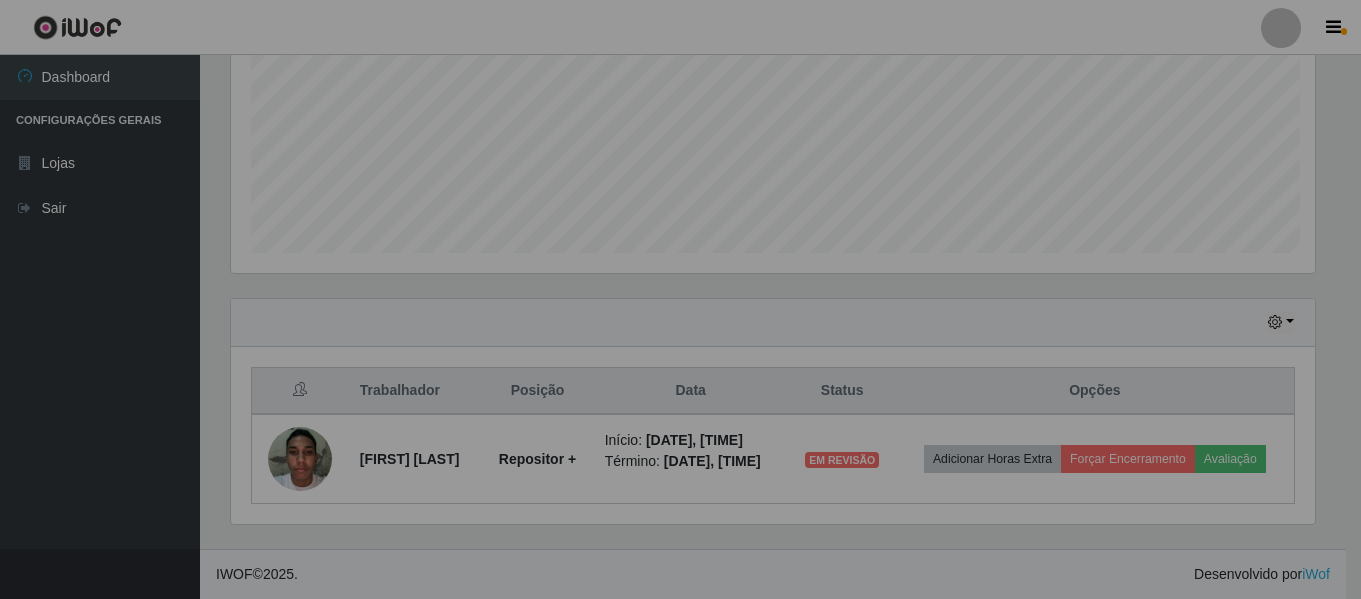 scroll, scrollTop: 999585, scrollLeft: 998901, axis: both 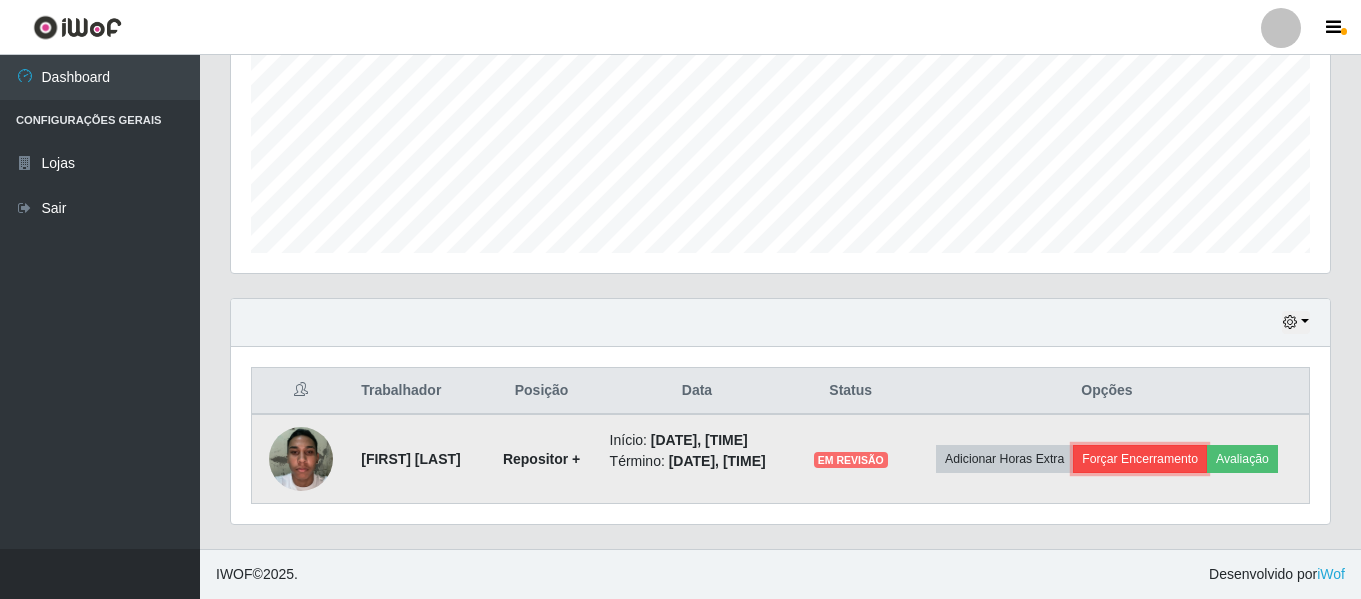 click on "Forçar Encerramento" at bounding box center (1140, 459) 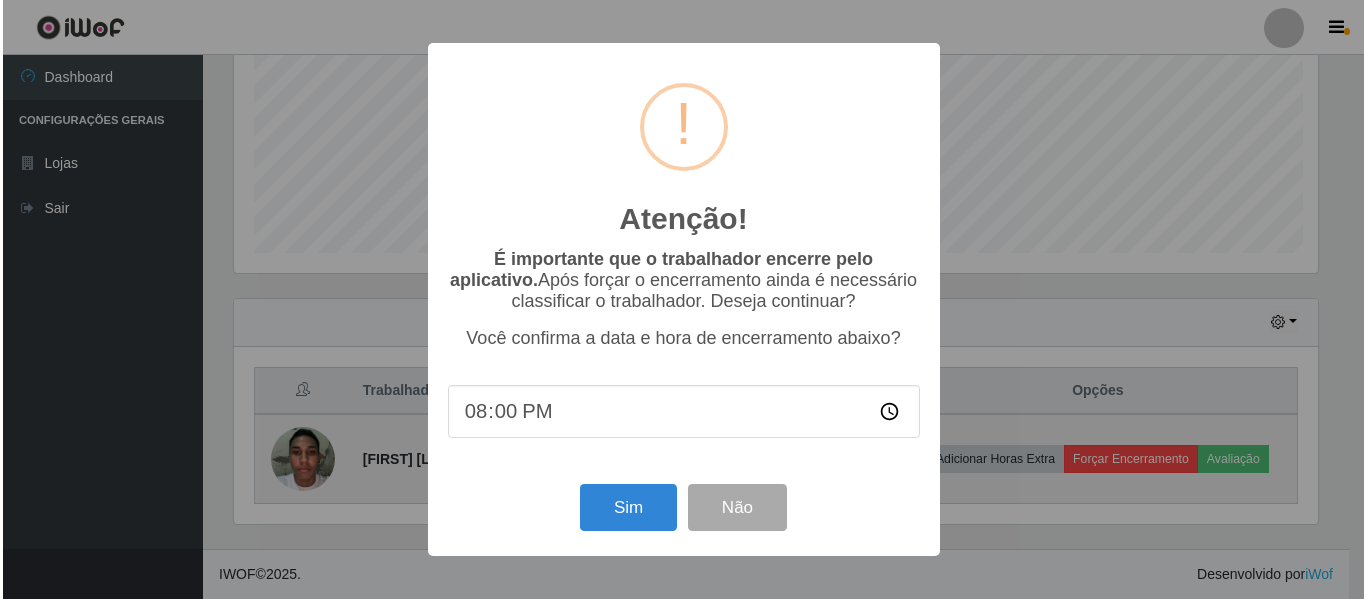 scroll, scrollTop: 999585, scrollLeft: 998911, axis: both 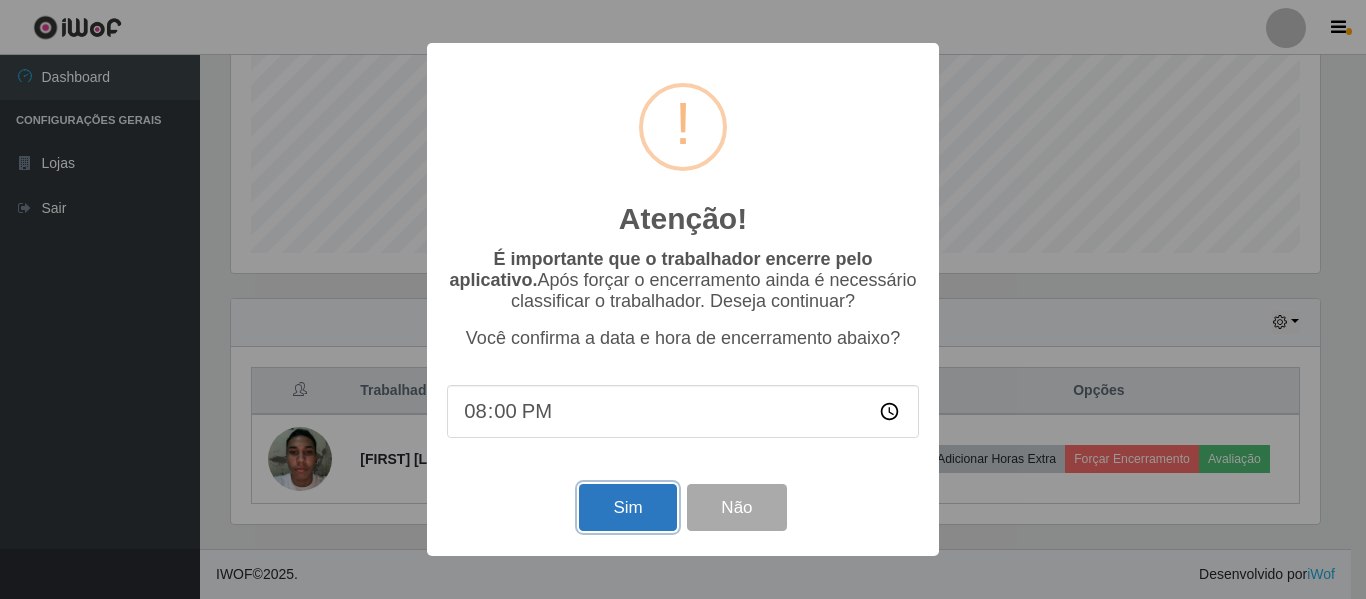 click on "Sim" at bounding box center [627, 507] 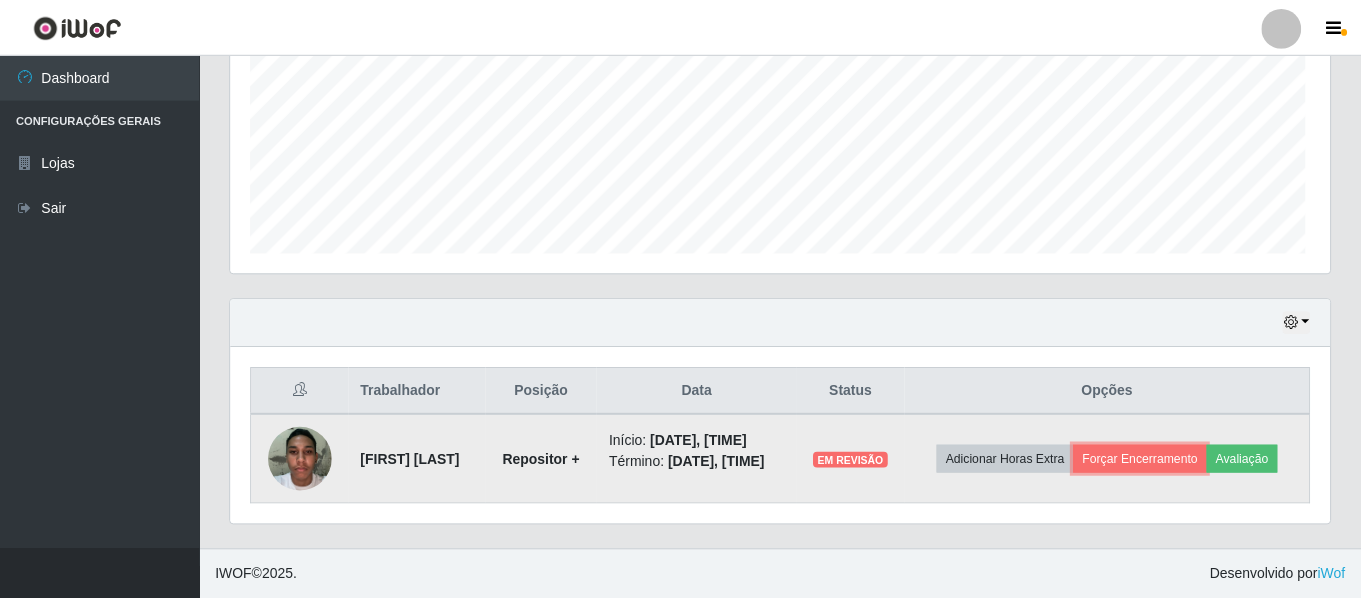 scroll, scrollTop: 999585, scrollLeft: 998901, axis: both 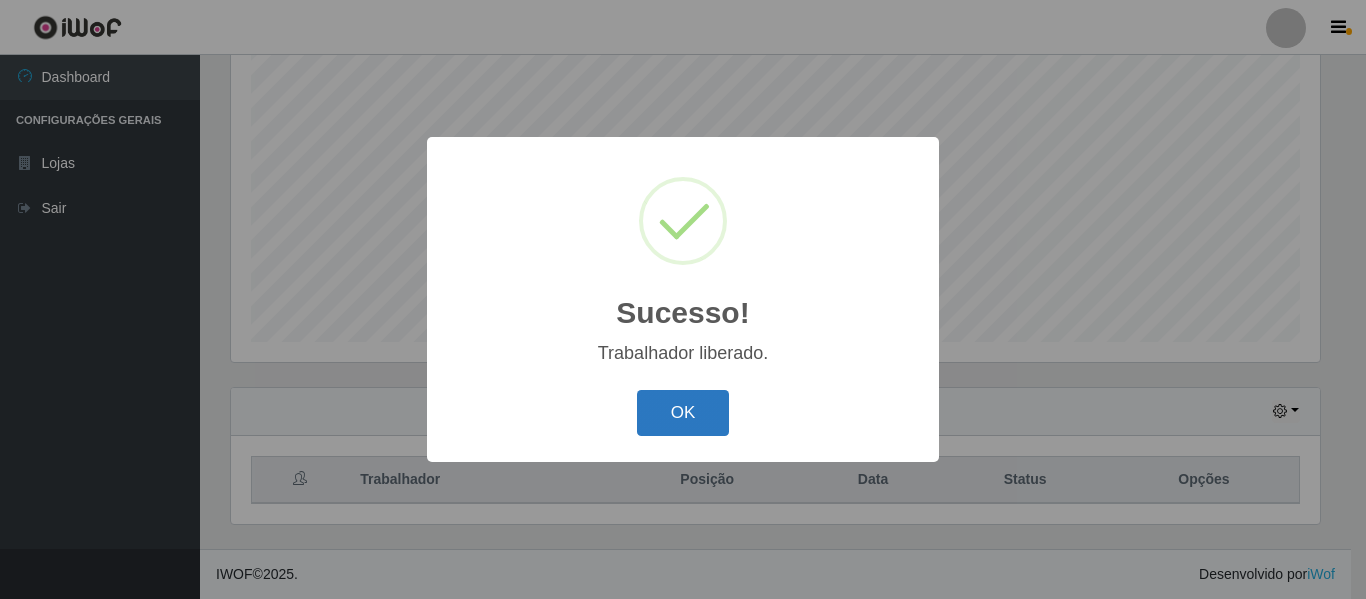 click on "OK" at bounding box center (683, 413) 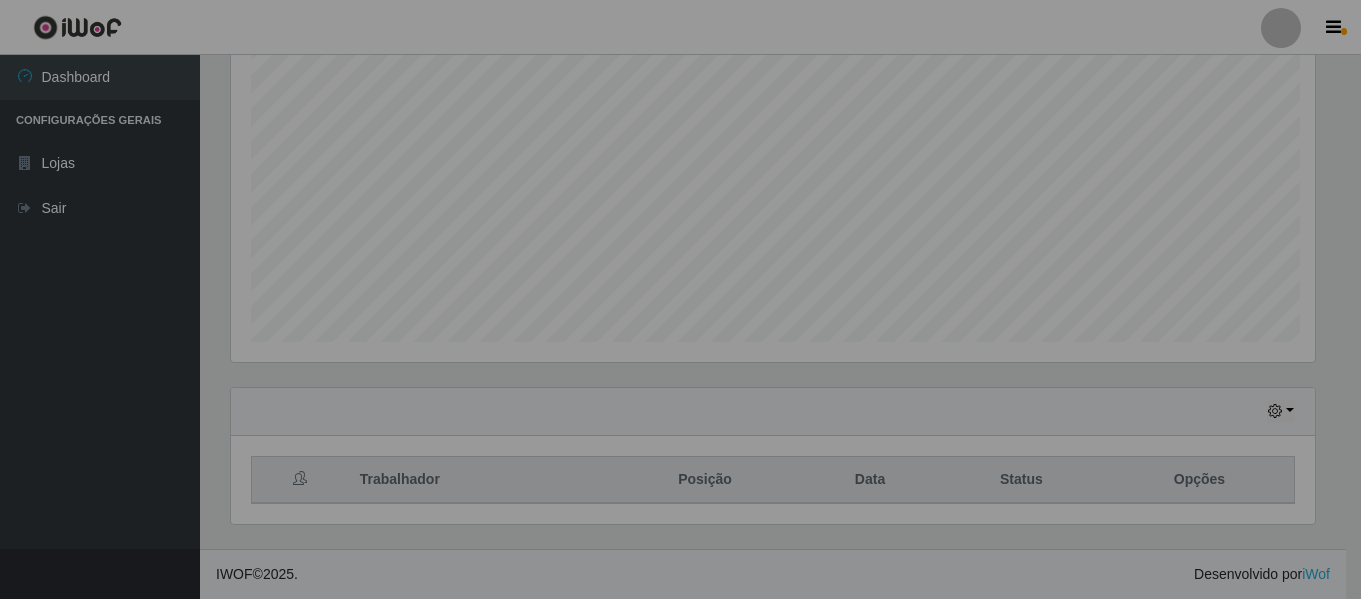 scroll, scrollTop: 999585, scrollLeft: 998901, axis: both 